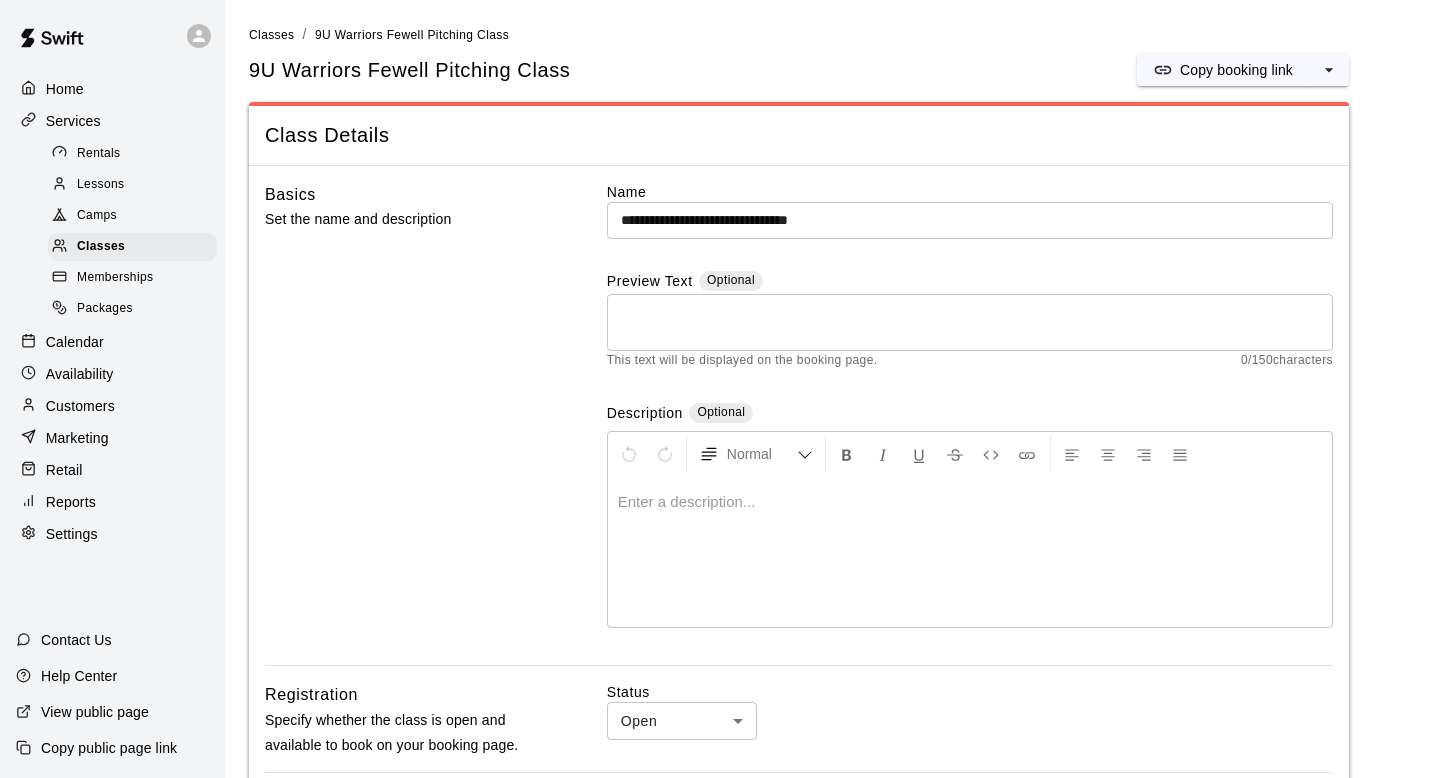 scroll, scrollTop: 0, scrollLeft: 0, axis: both 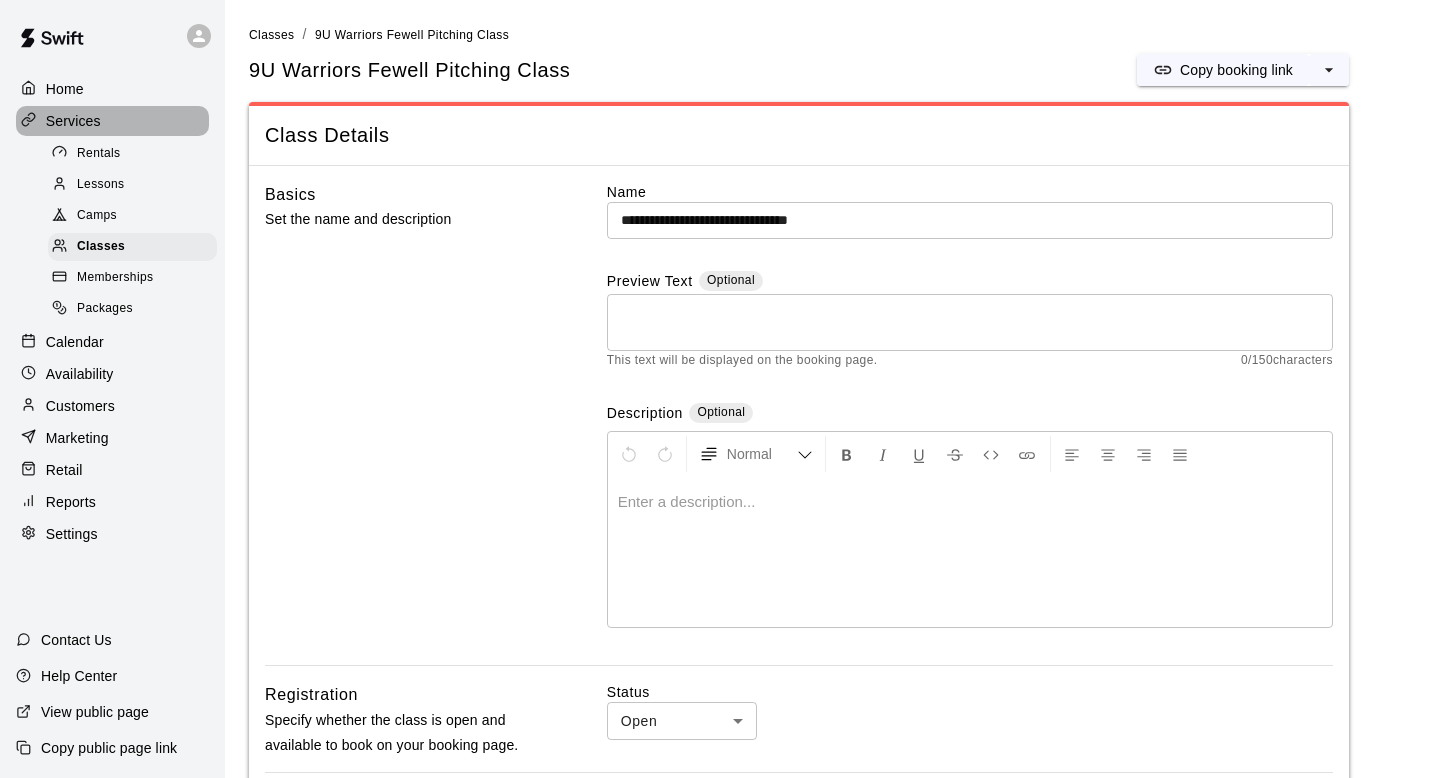 click on "Services" at bounding box center [73, 121] 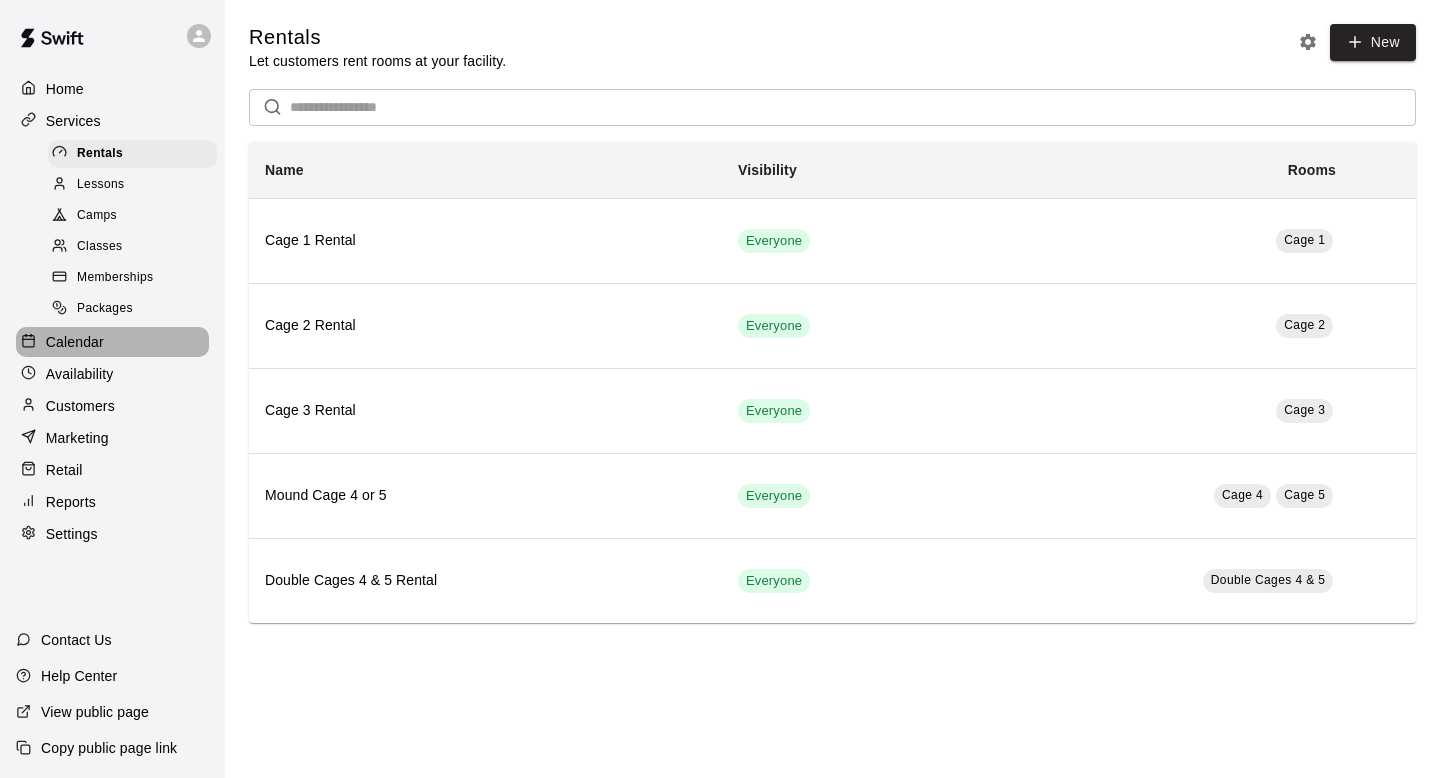 click on "Calendar" at bounding box center [75, 342] 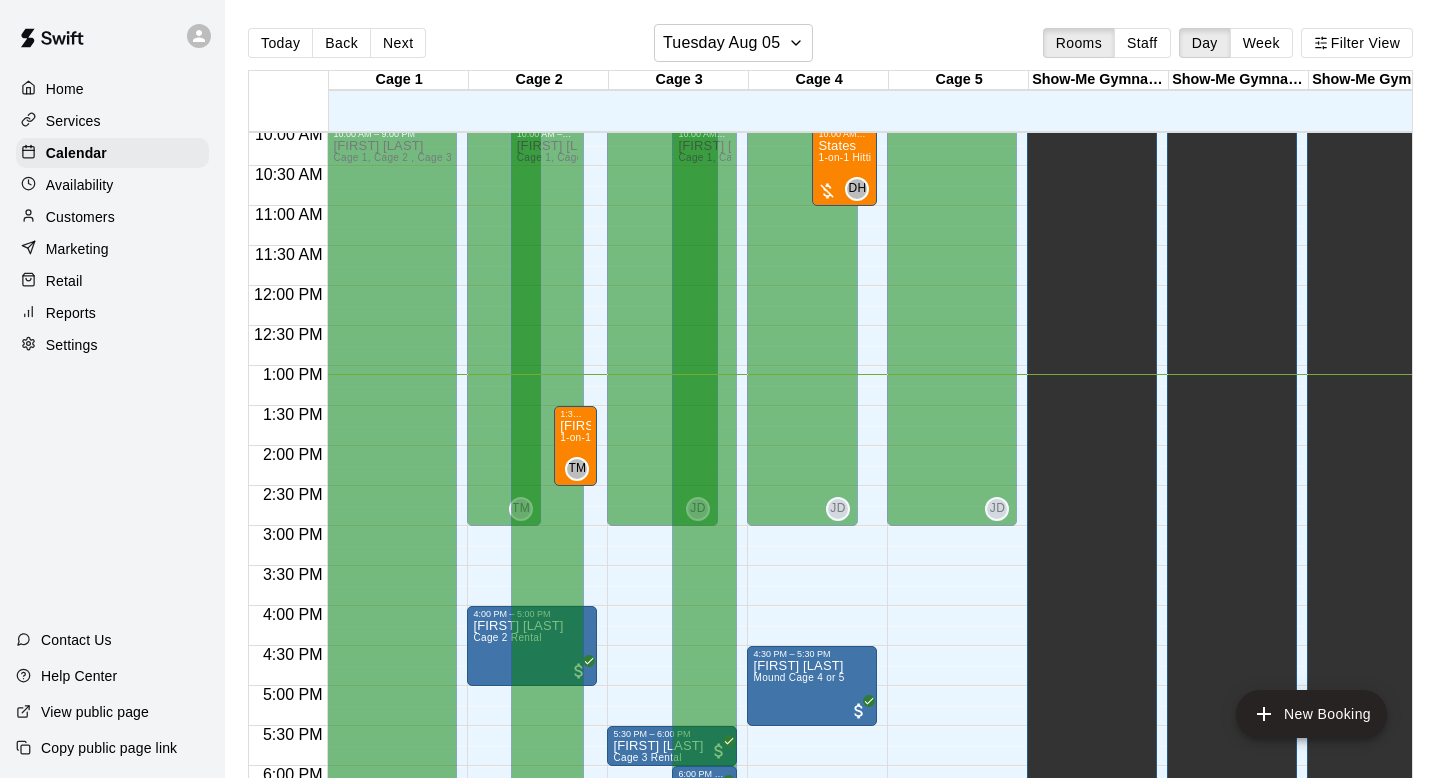 scroll, scrollTop: 755, scrollLeft: 0, axis: vertical 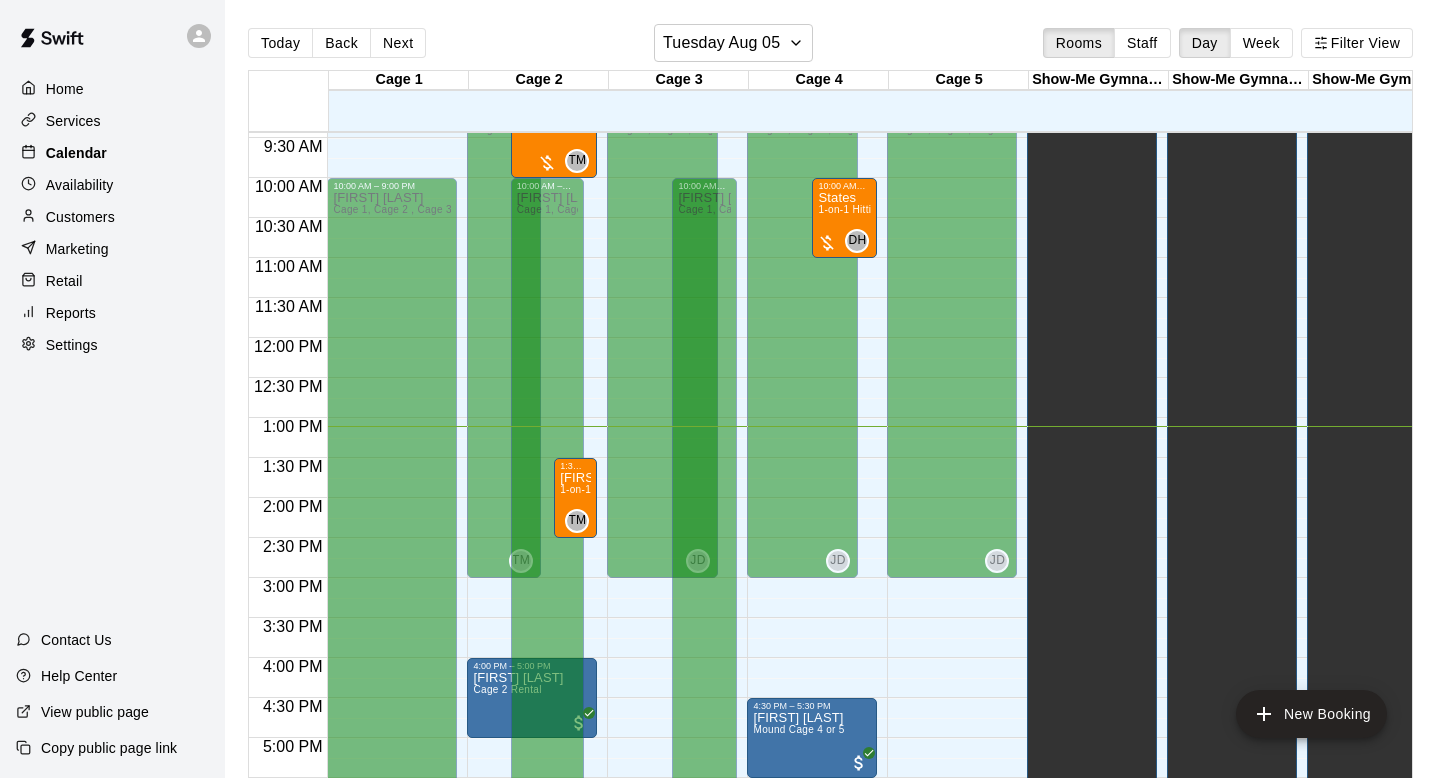 click on "Calendar" at bounding box center (76, 153) 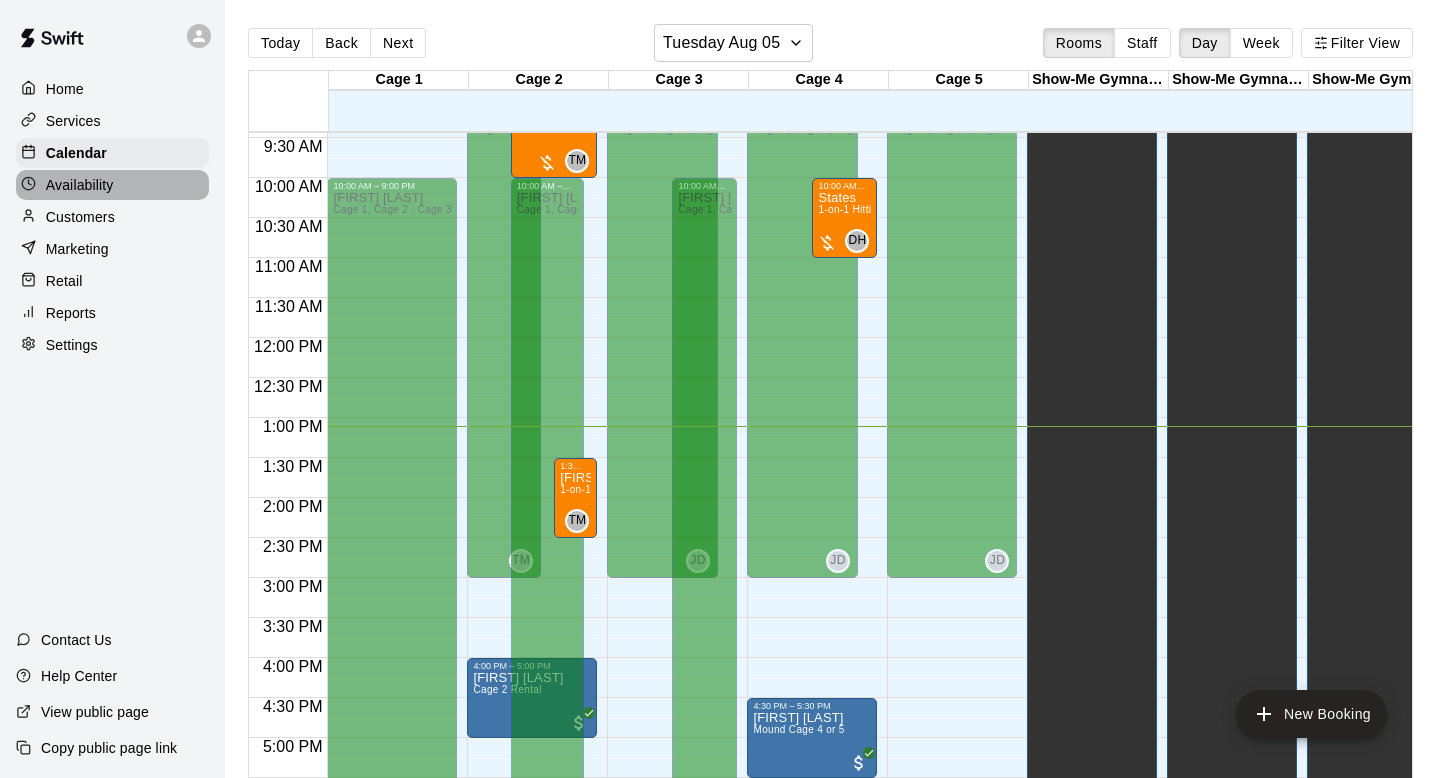 click on "Availability" at bounding box center (80, 185) 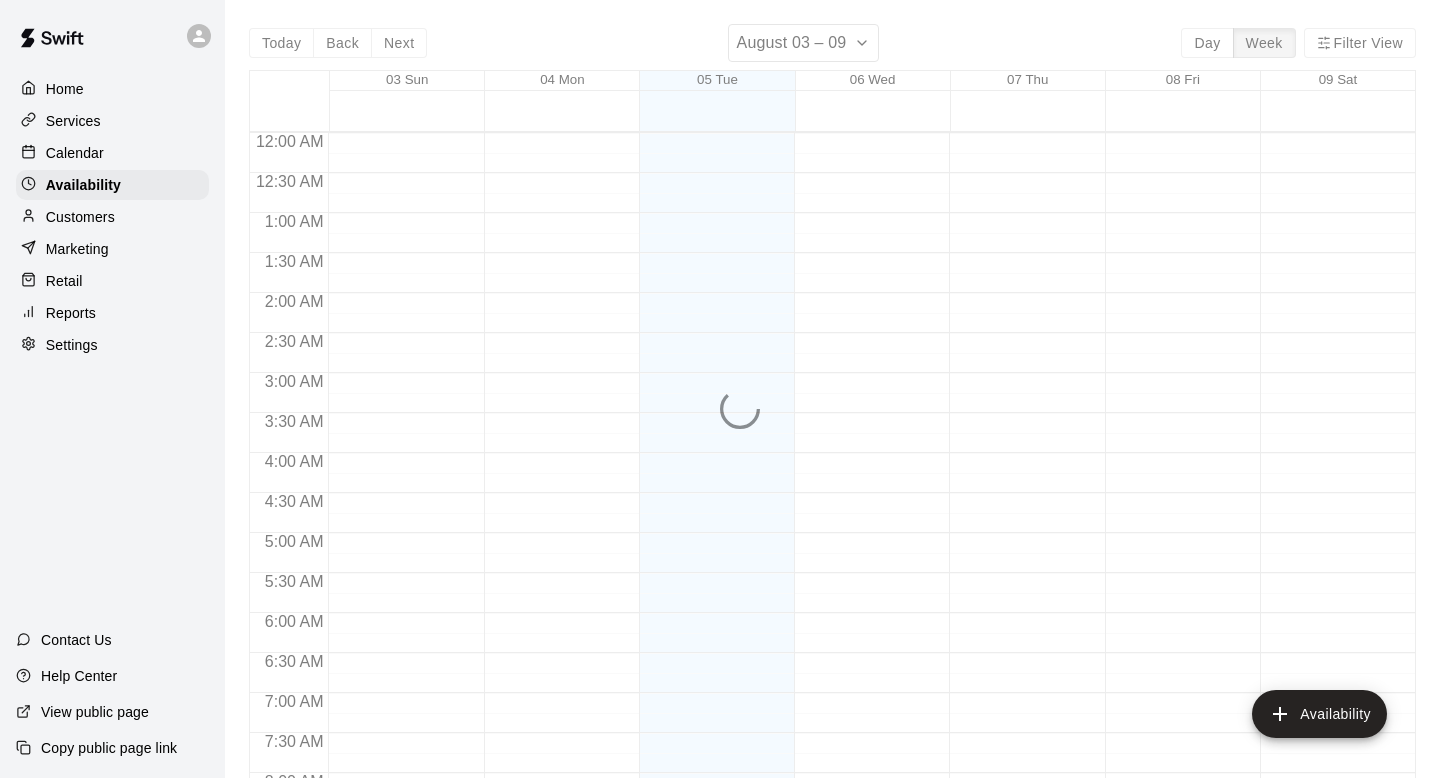 scroll, scrollTop: 1048, scrollLeft: 0, axis: vertical 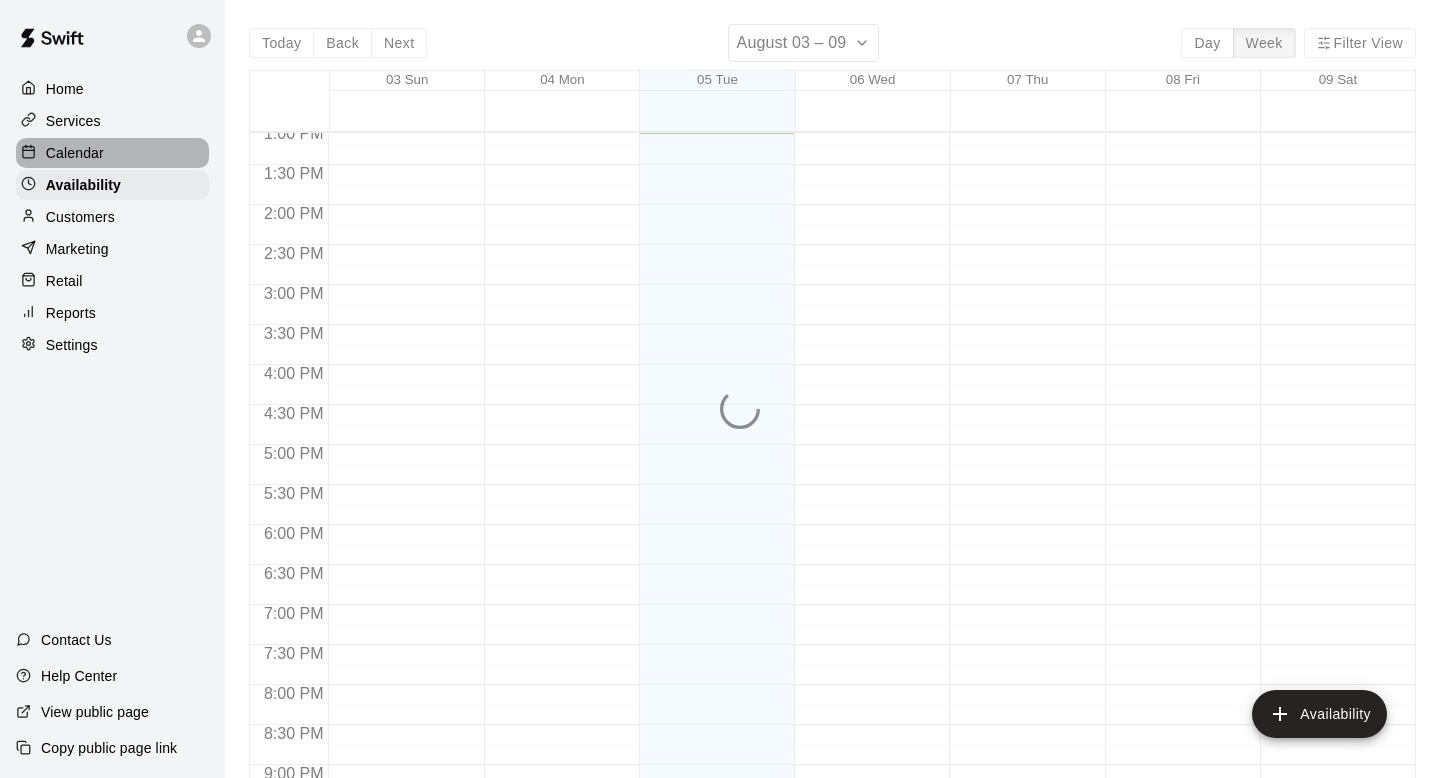 click on "Calendar" at bounding box center [112, 153] 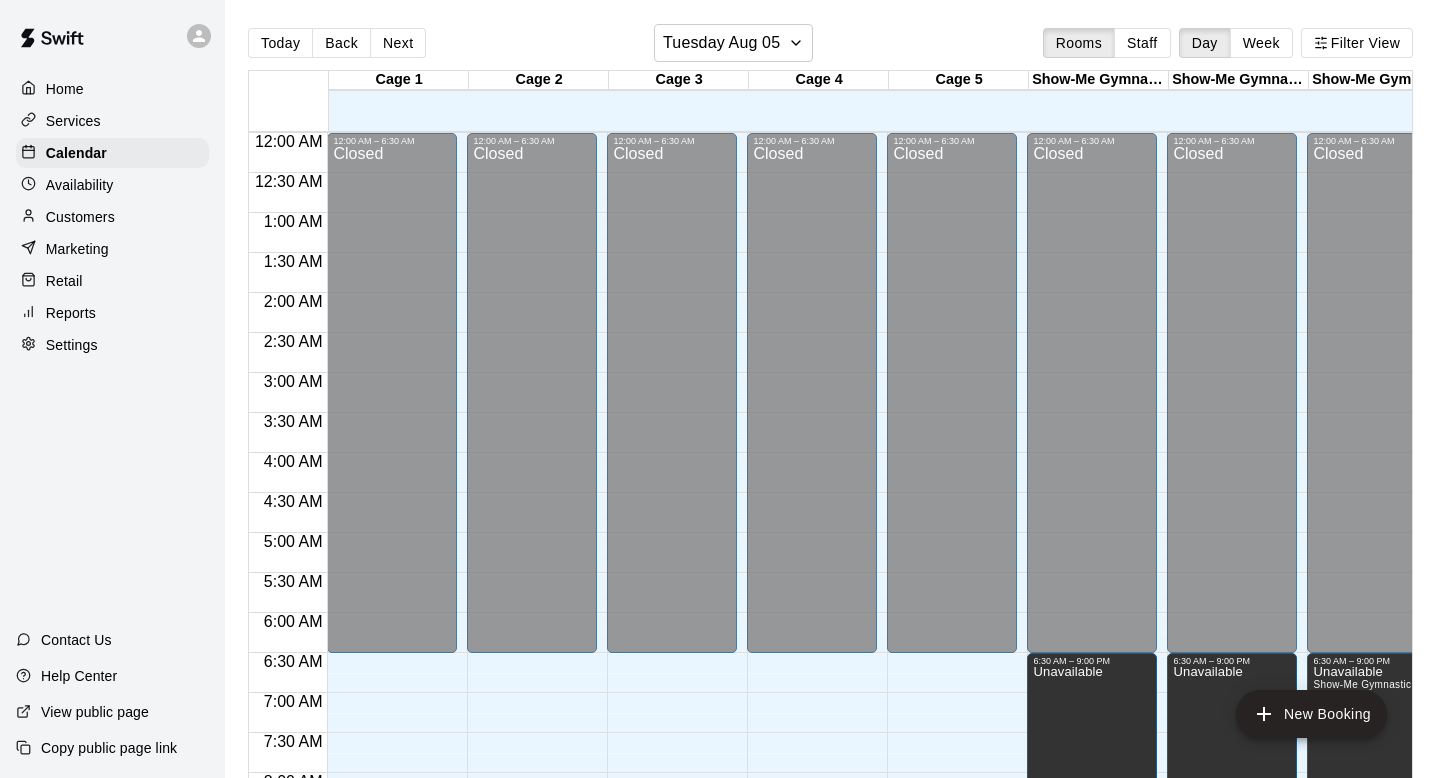 scroll, scrollTop: 1048, scrollLeft: 0, axis: vertical 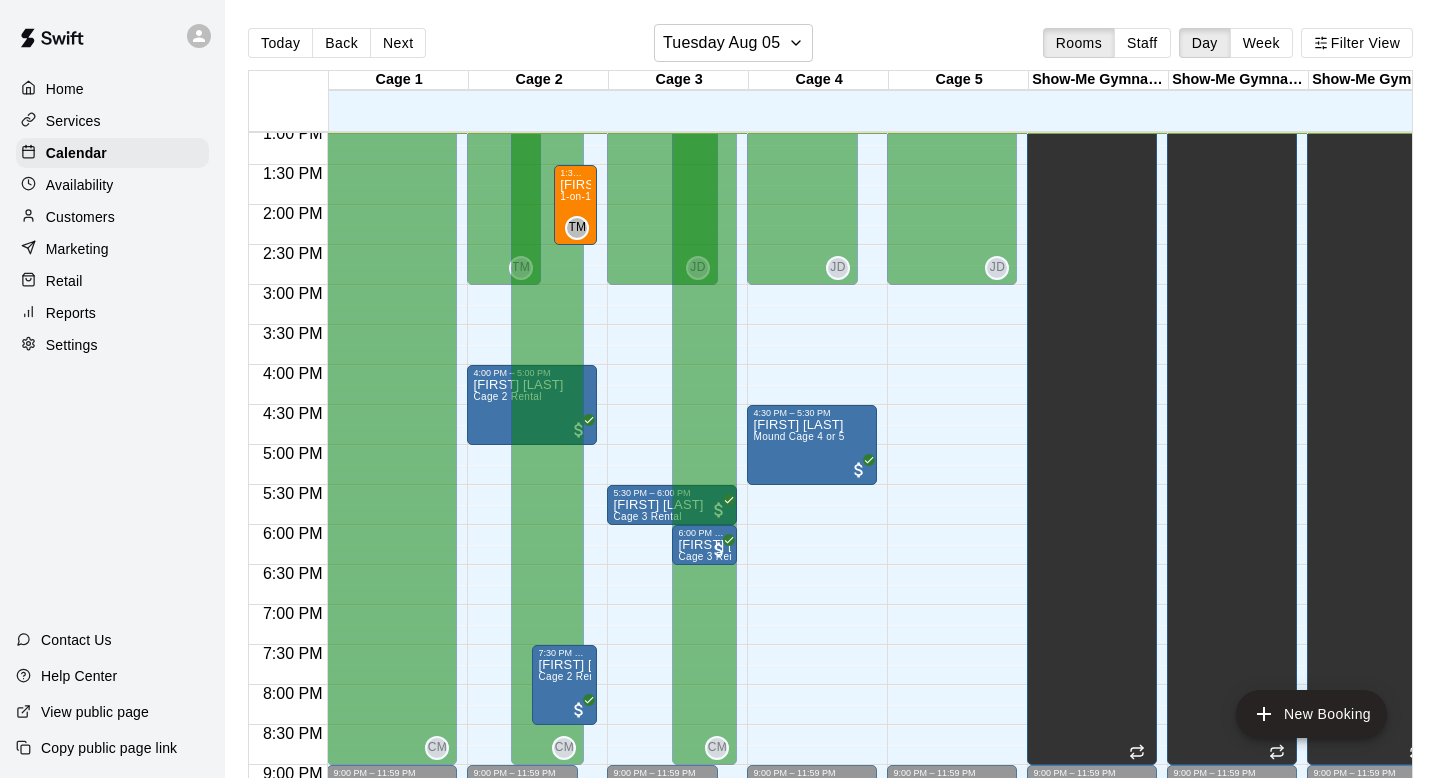 click on "Availability" at bounding box center (112, 185) 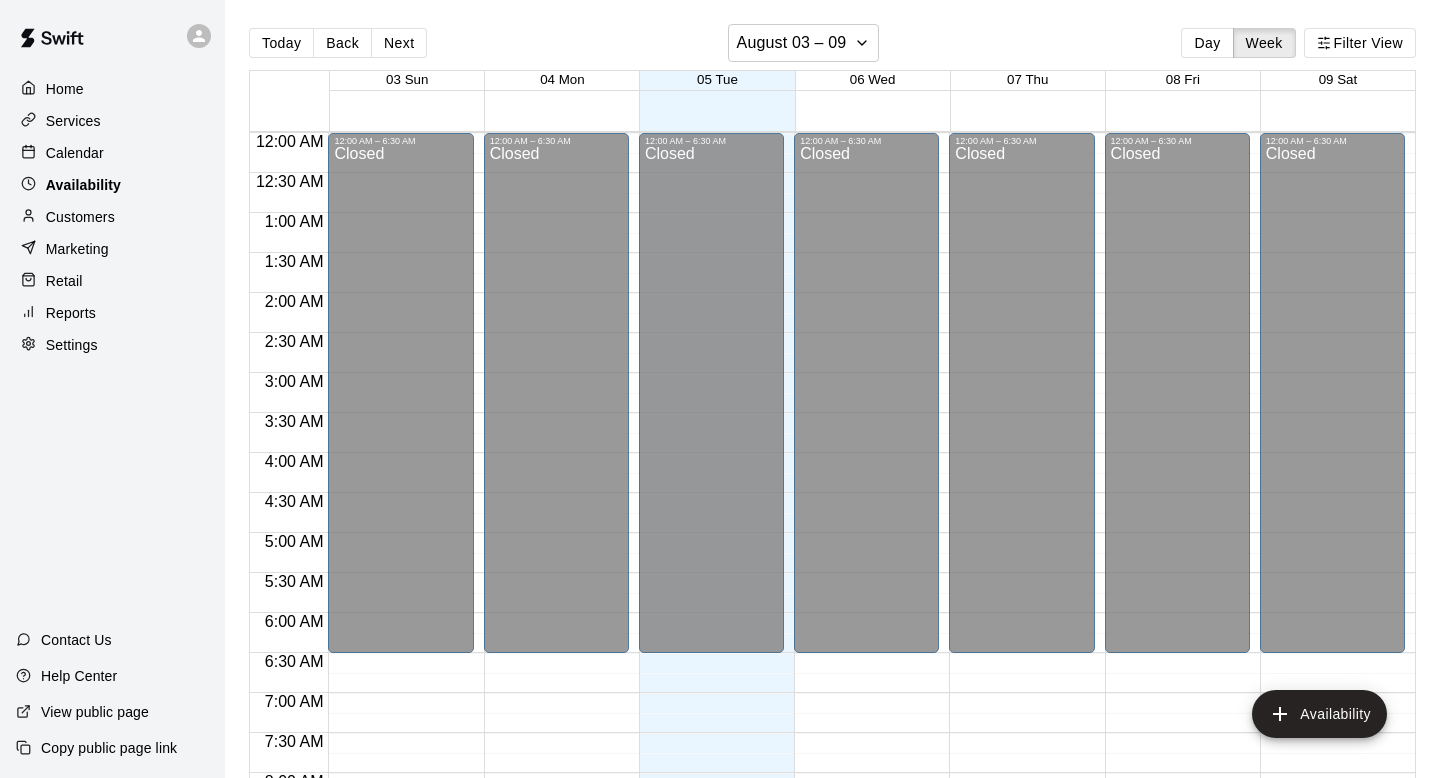 scroll, scrollTop: 1048, scrollLeft: 0, axis: vertical 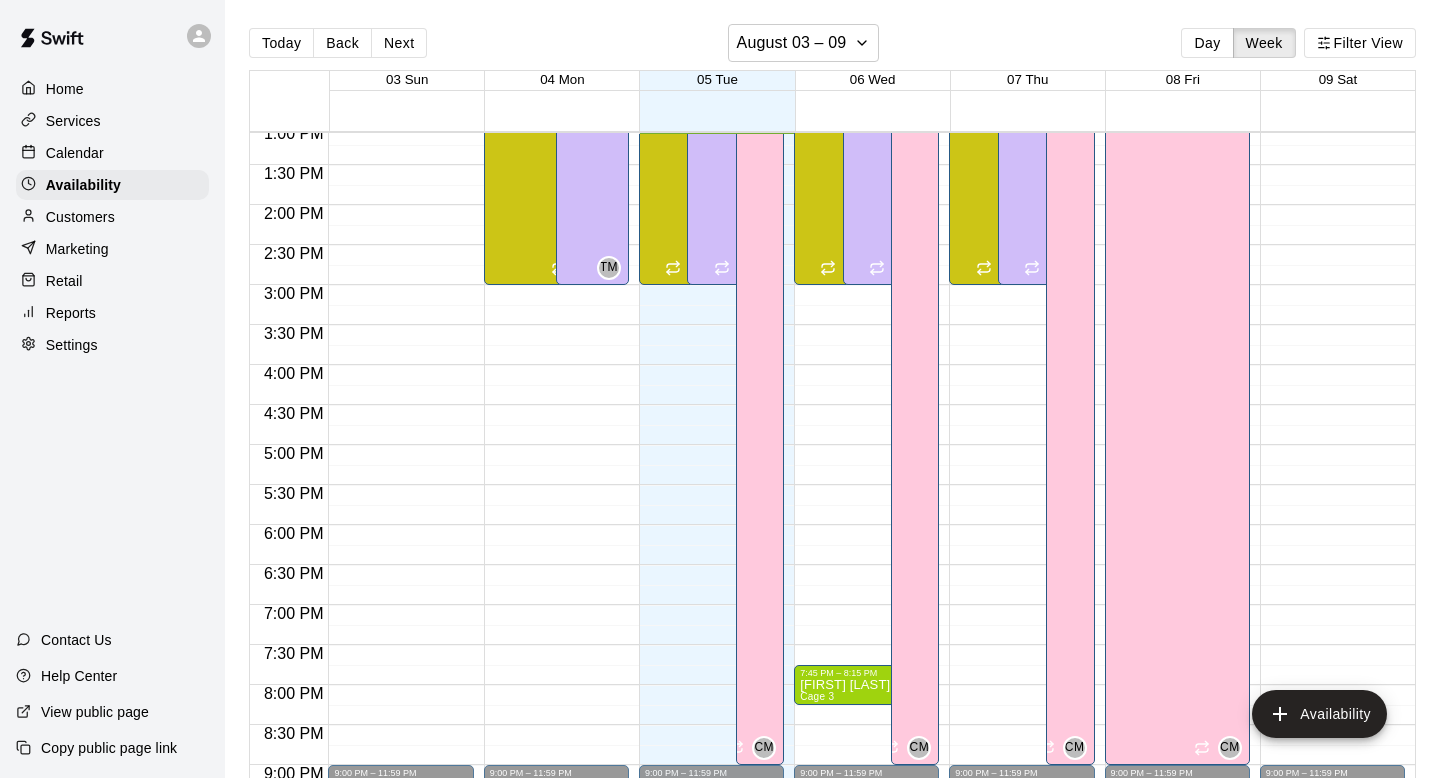 click on "Calendar" at bounding box center (75, 153) 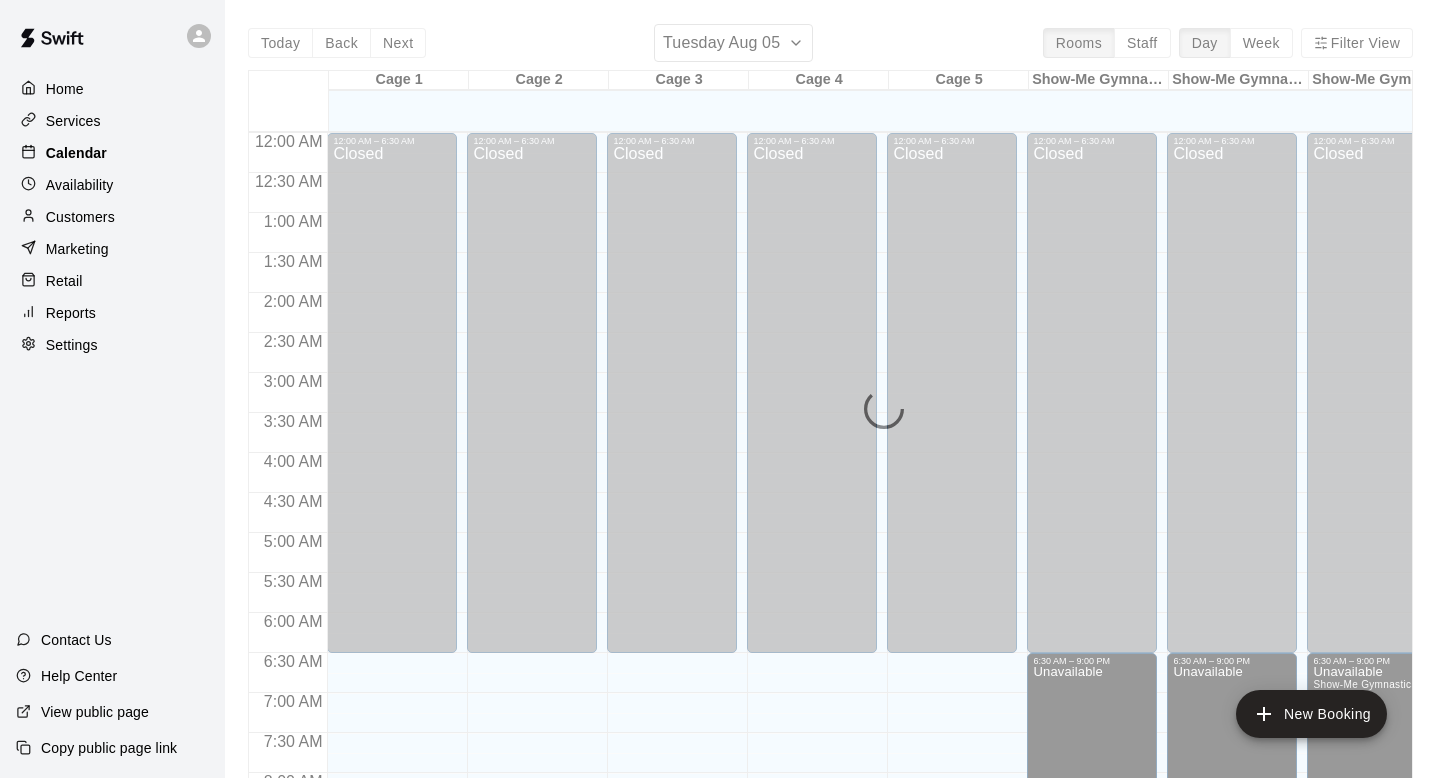 scroll, scrollTop: 1048, scrollLeft: 0, axis: vertical 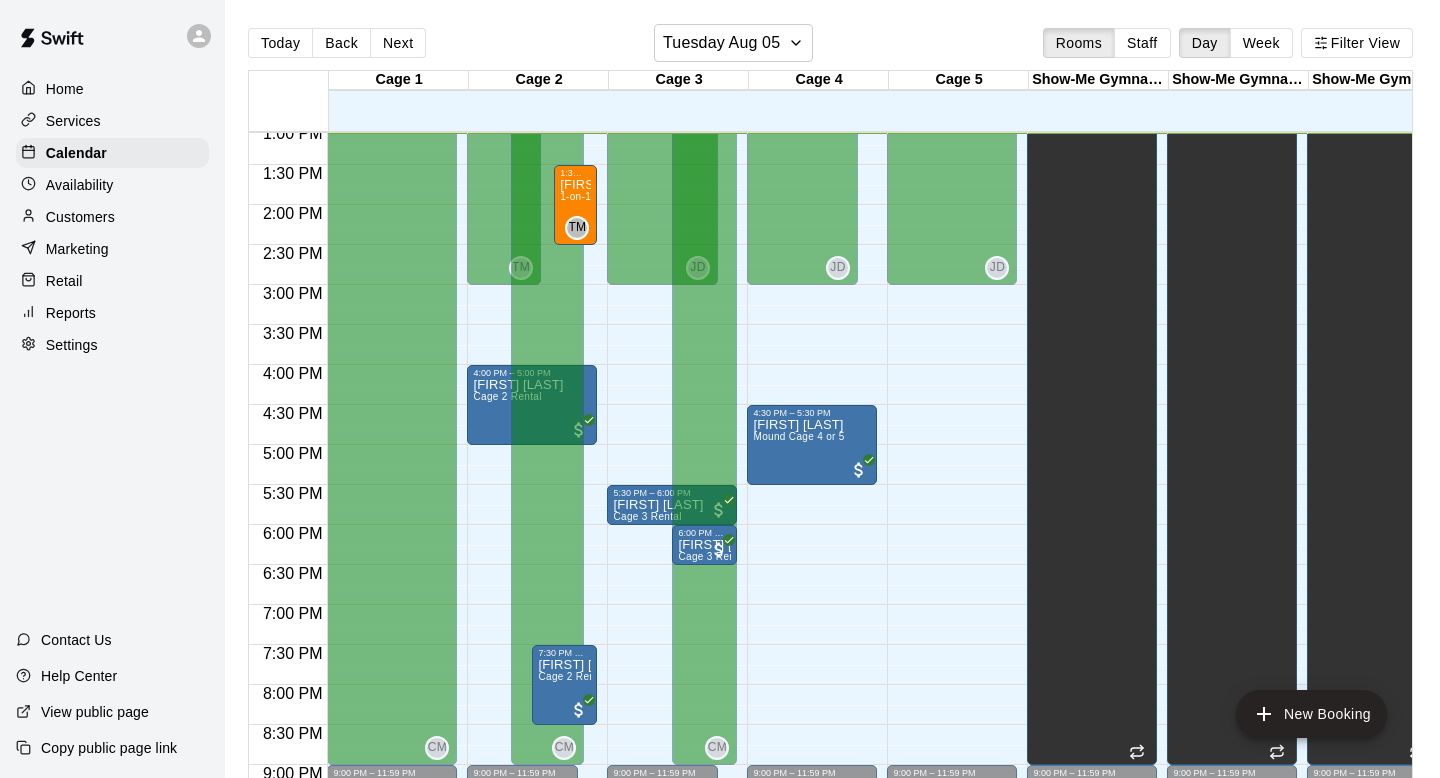 click on "Settings" at bounding box center [112, 345] 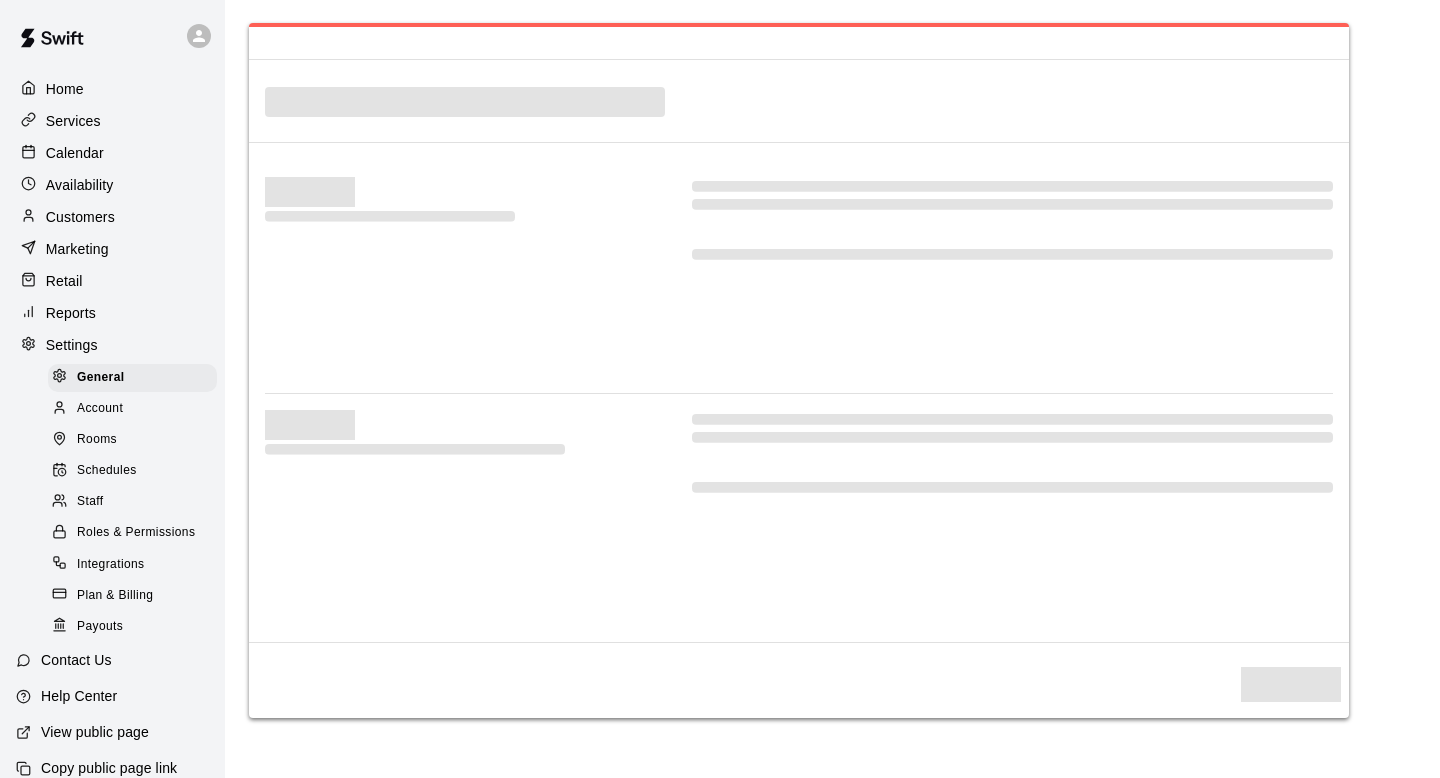 select on "**" 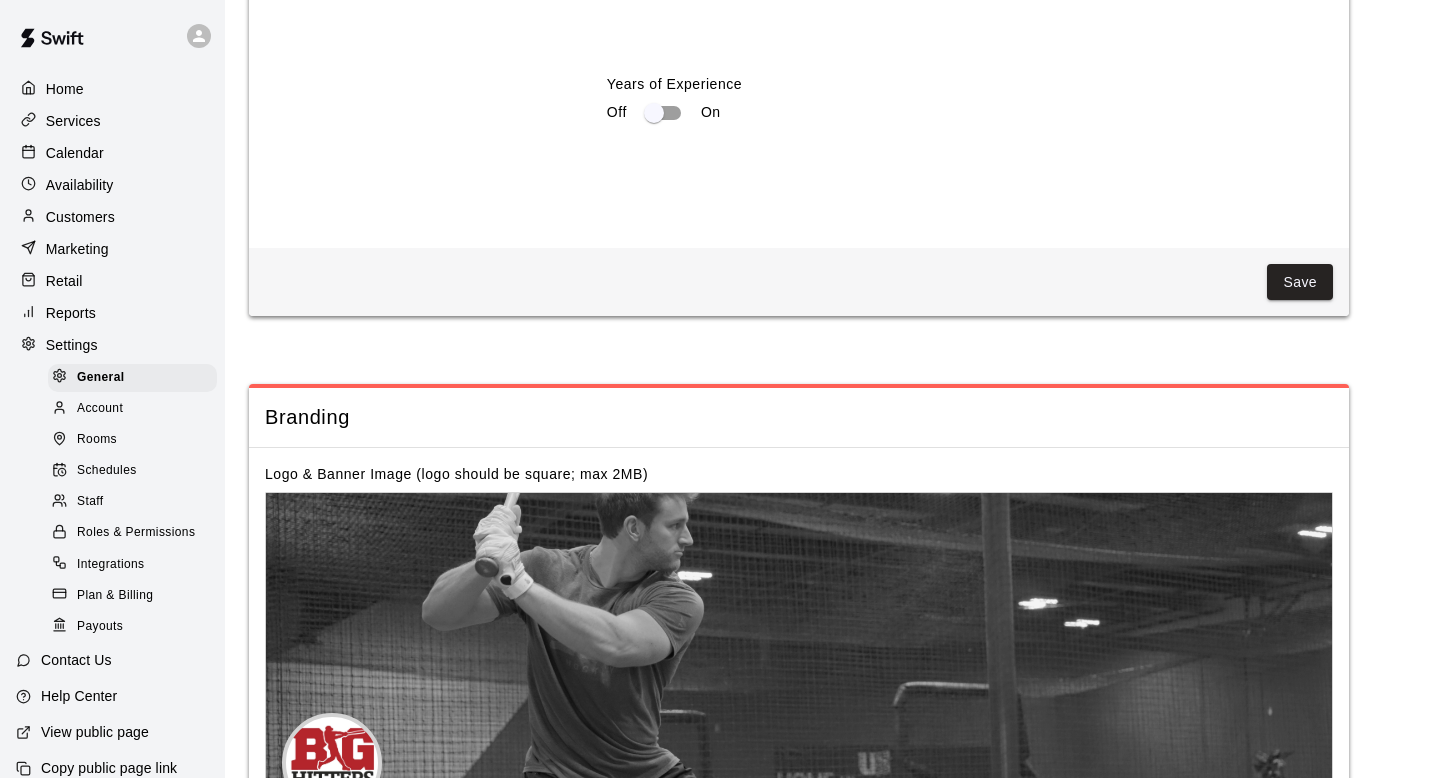 scroll, scrollTop: 3987, scrollLeft: 0, axis: vertical 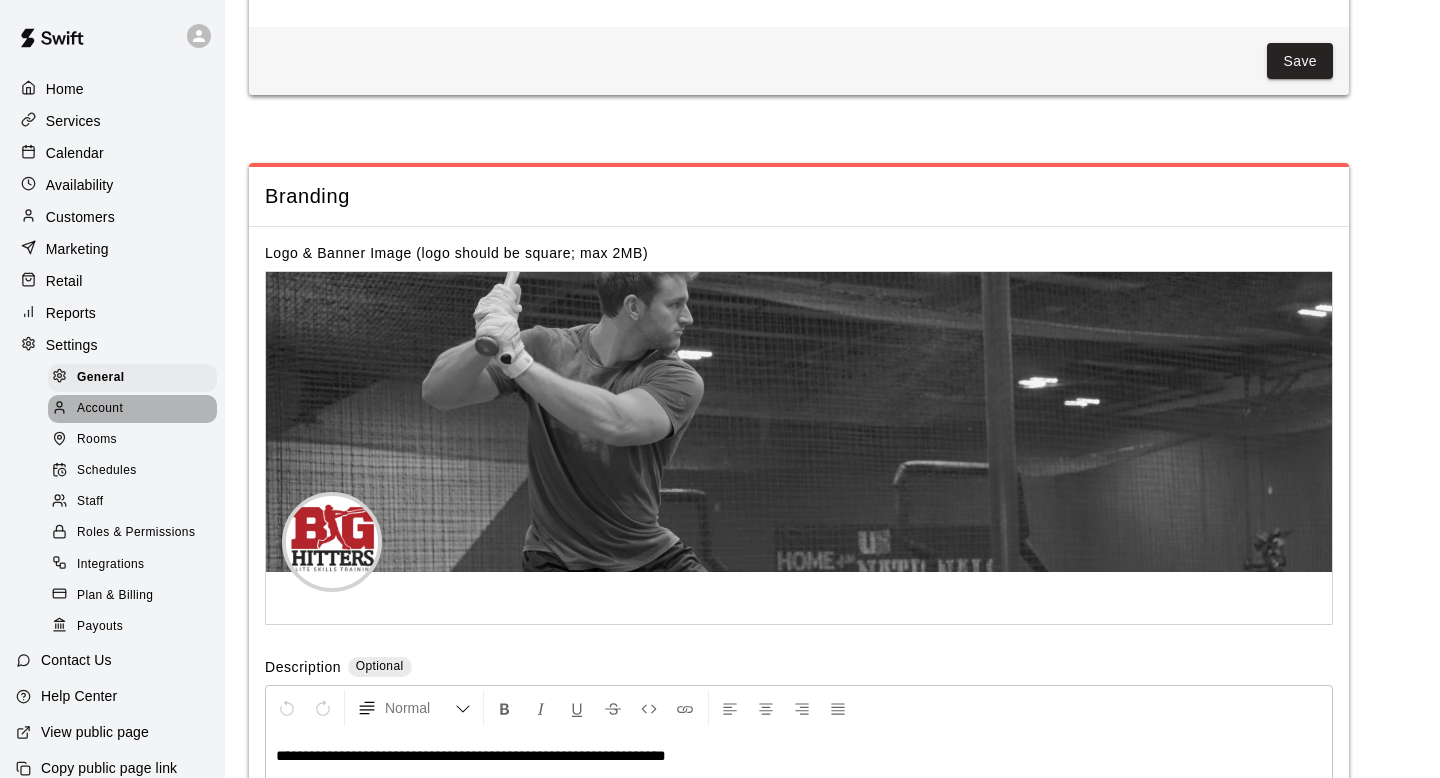click on "Account" at bounding box center (100, 409) 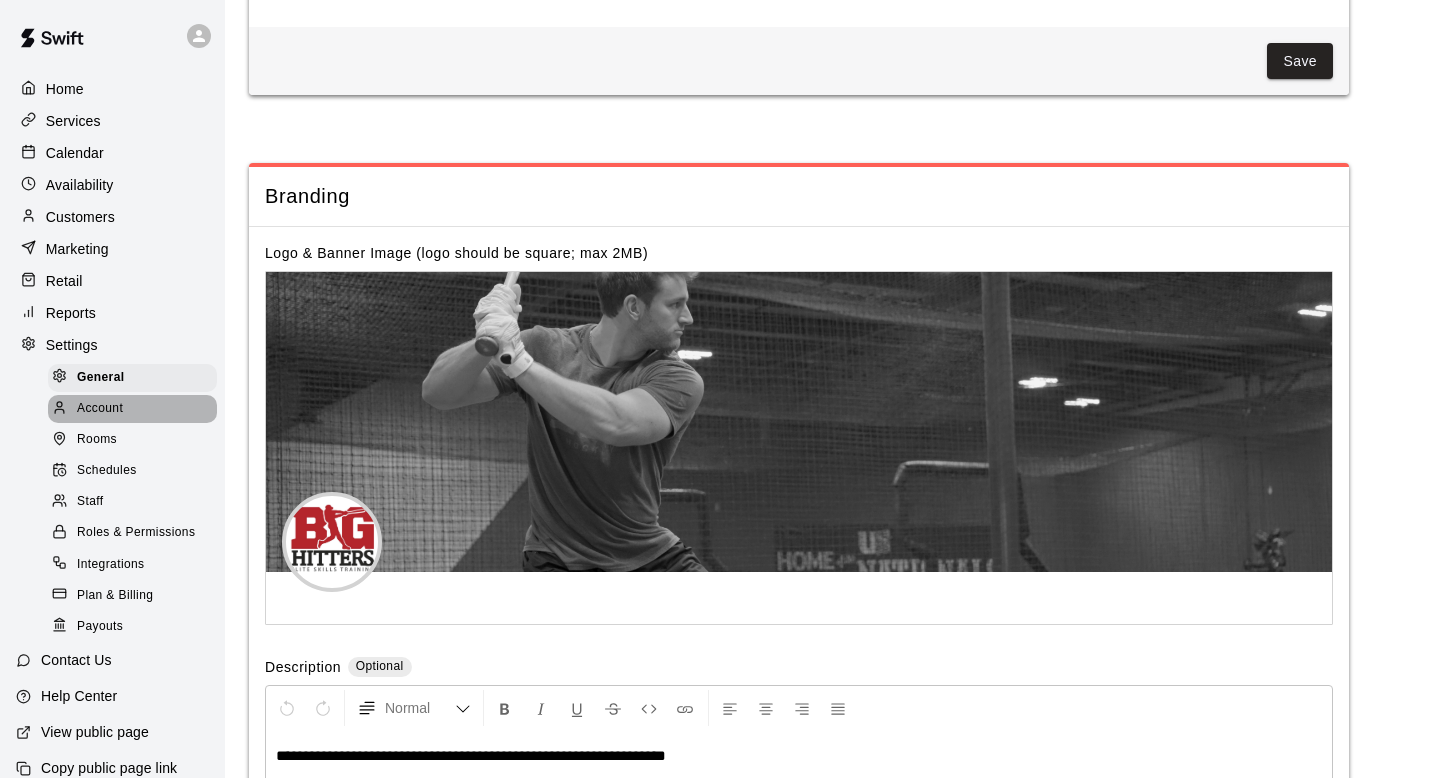 scroll, scrollTop: 0, scrollLeft: 0, axis: both 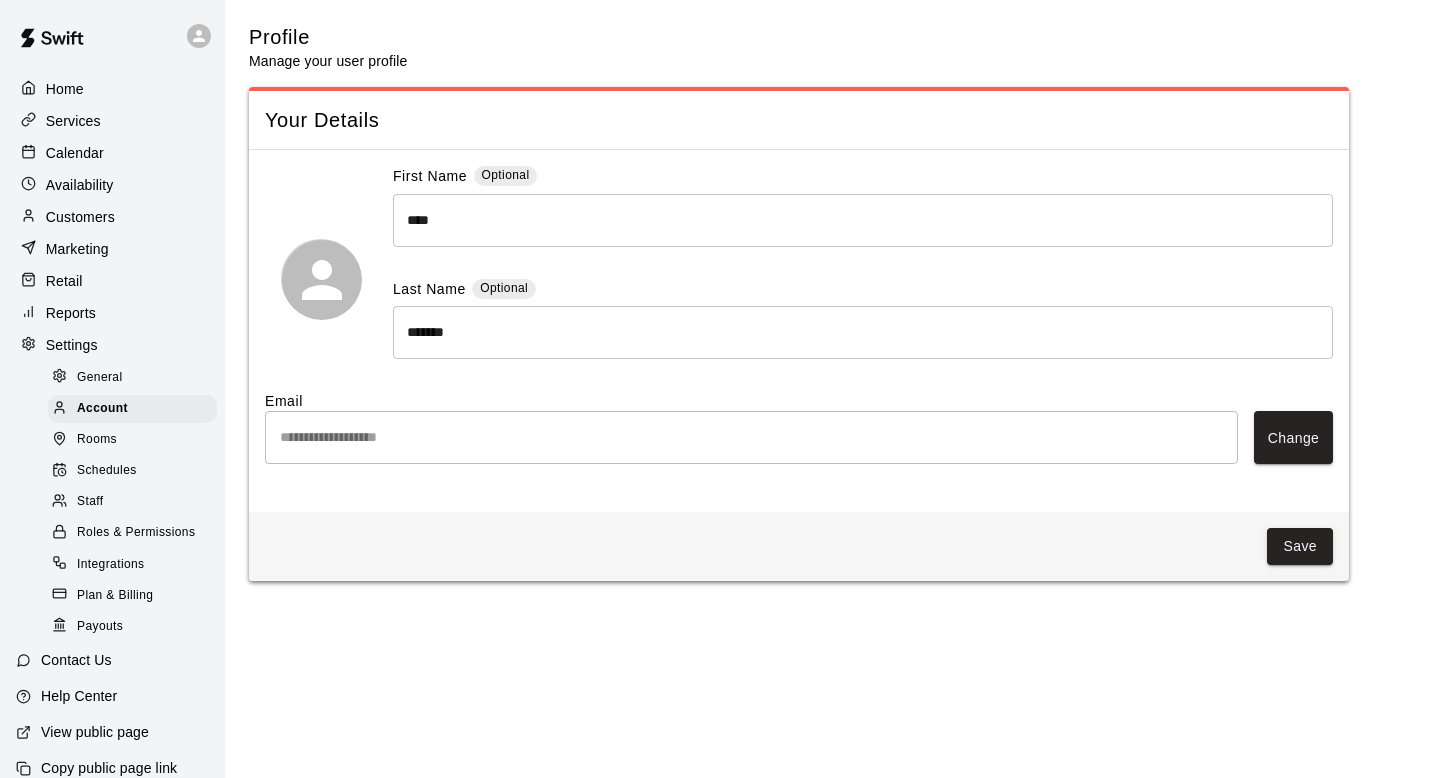 click on "Staff" at bounding box center (132, 502) 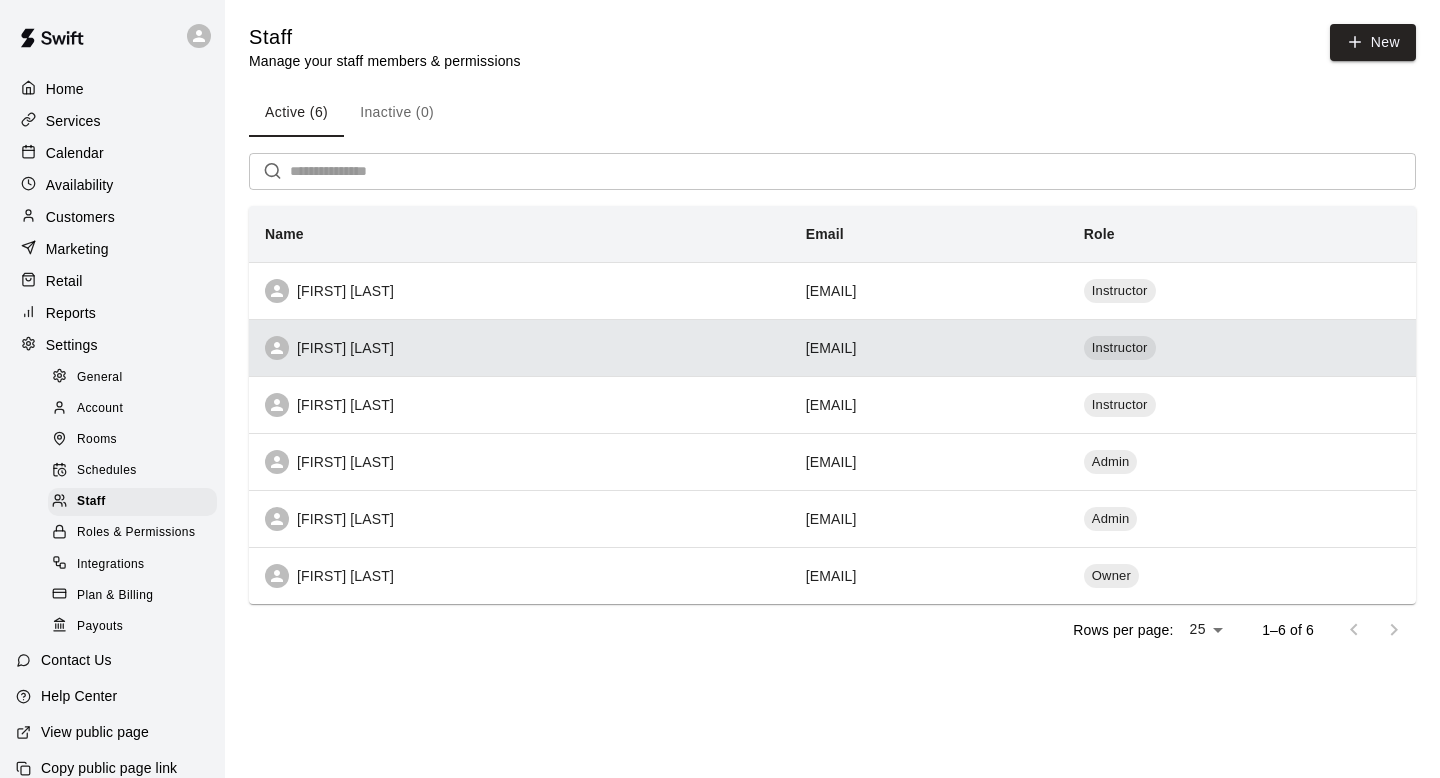 click on "[FIRST] [LAST]" at bounding box center (519, 348) 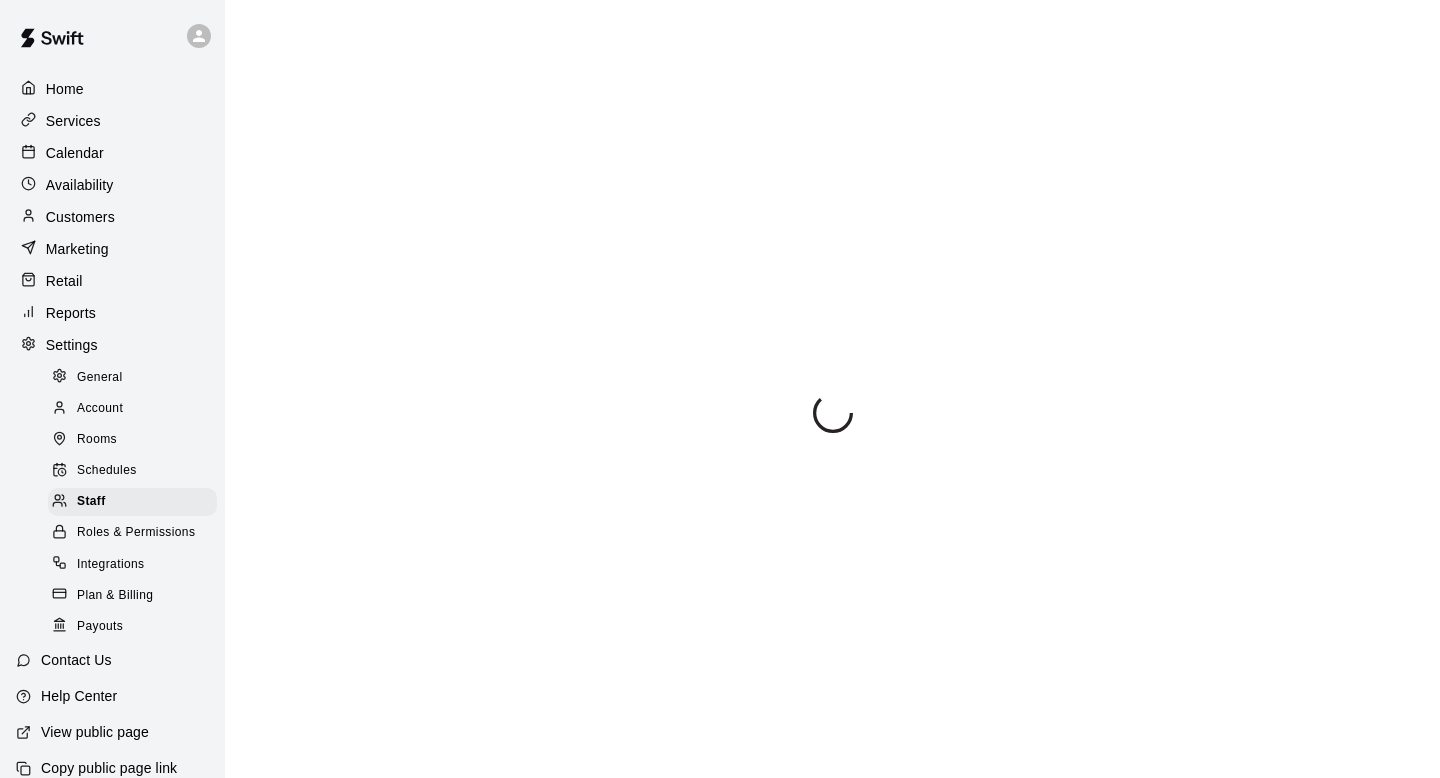 select on "**" 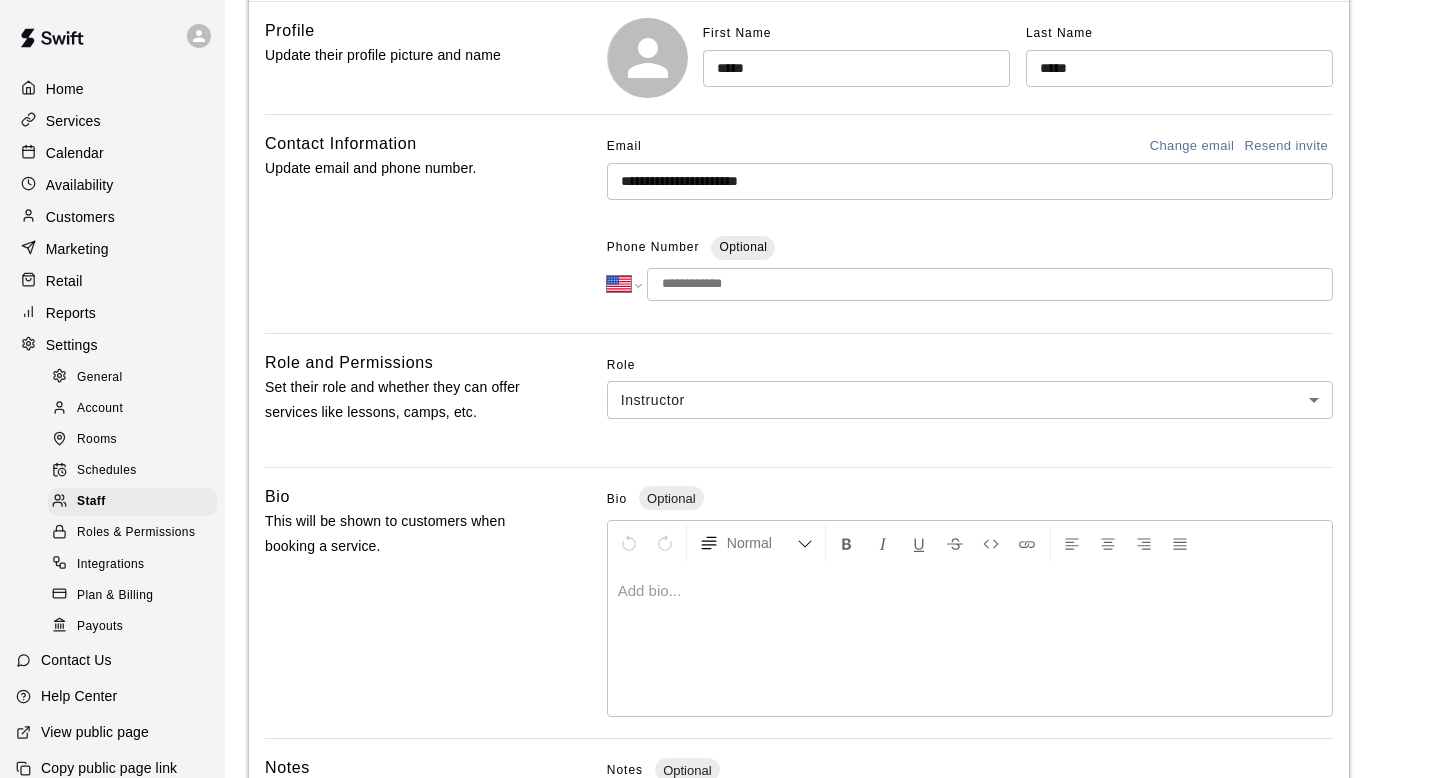 scroll, scrollTop: 203, scrollLeft: 0, axis: vertical 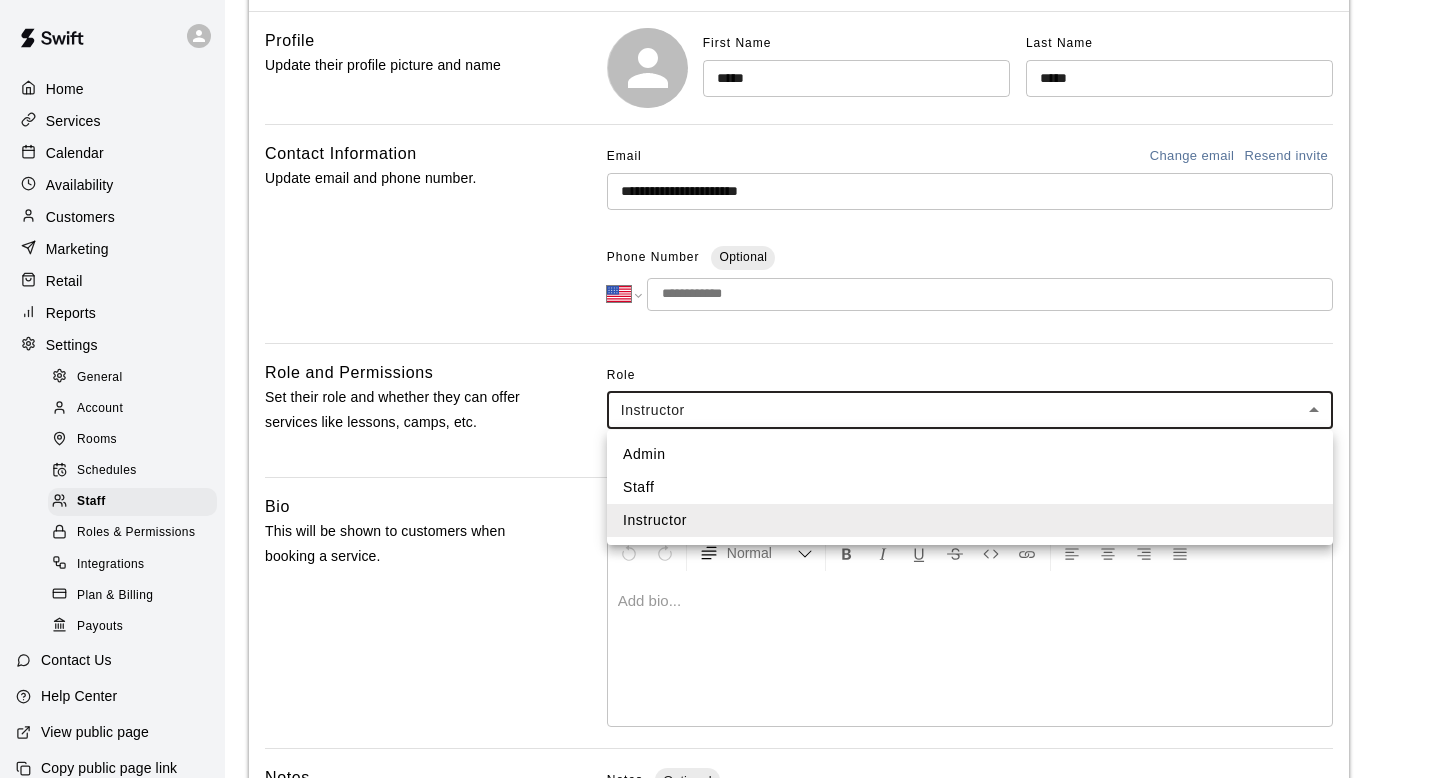 click on "**********" at bounding box center [720, 455] 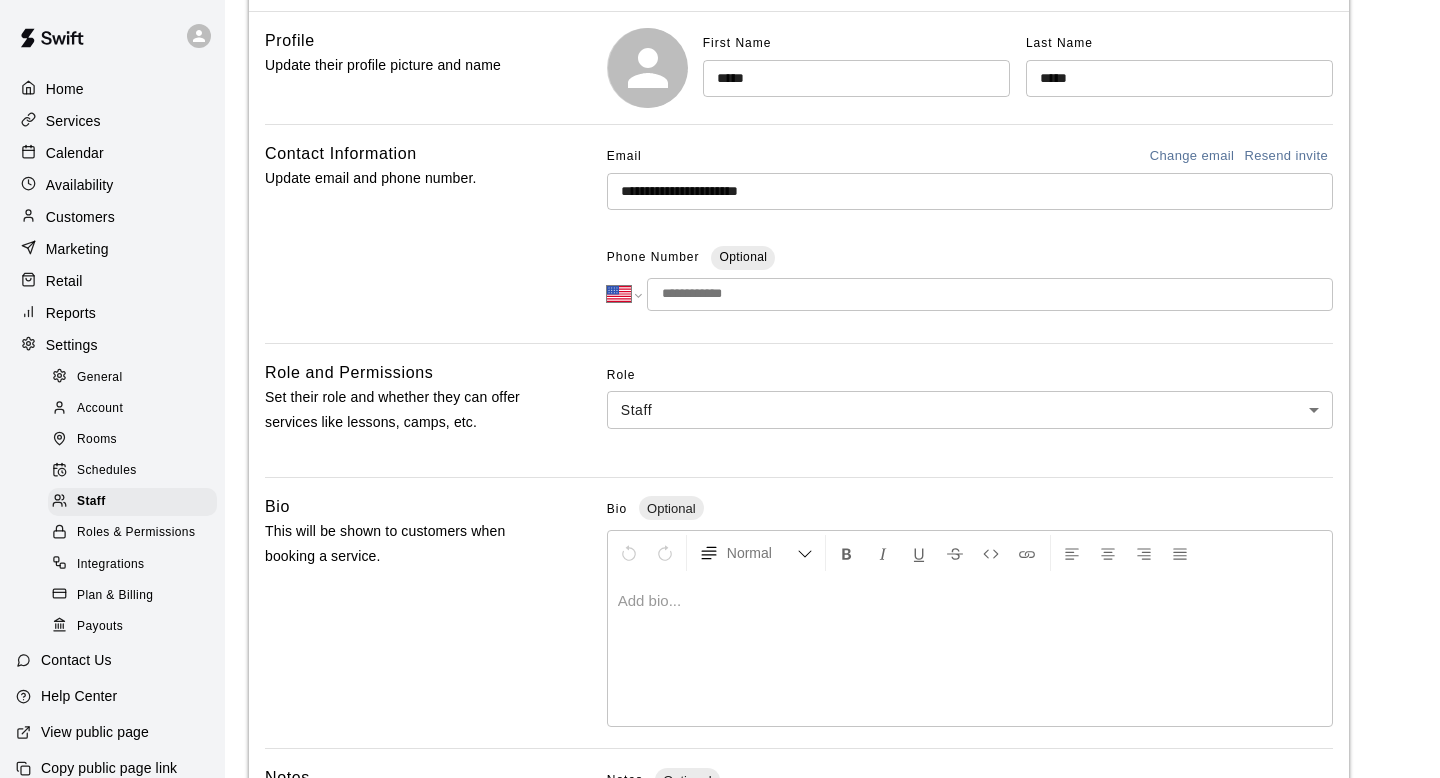 click on "Role and Permissions Set their role and whether they can offer services like lessons, camps, etc." at bounding box center [404, 410] 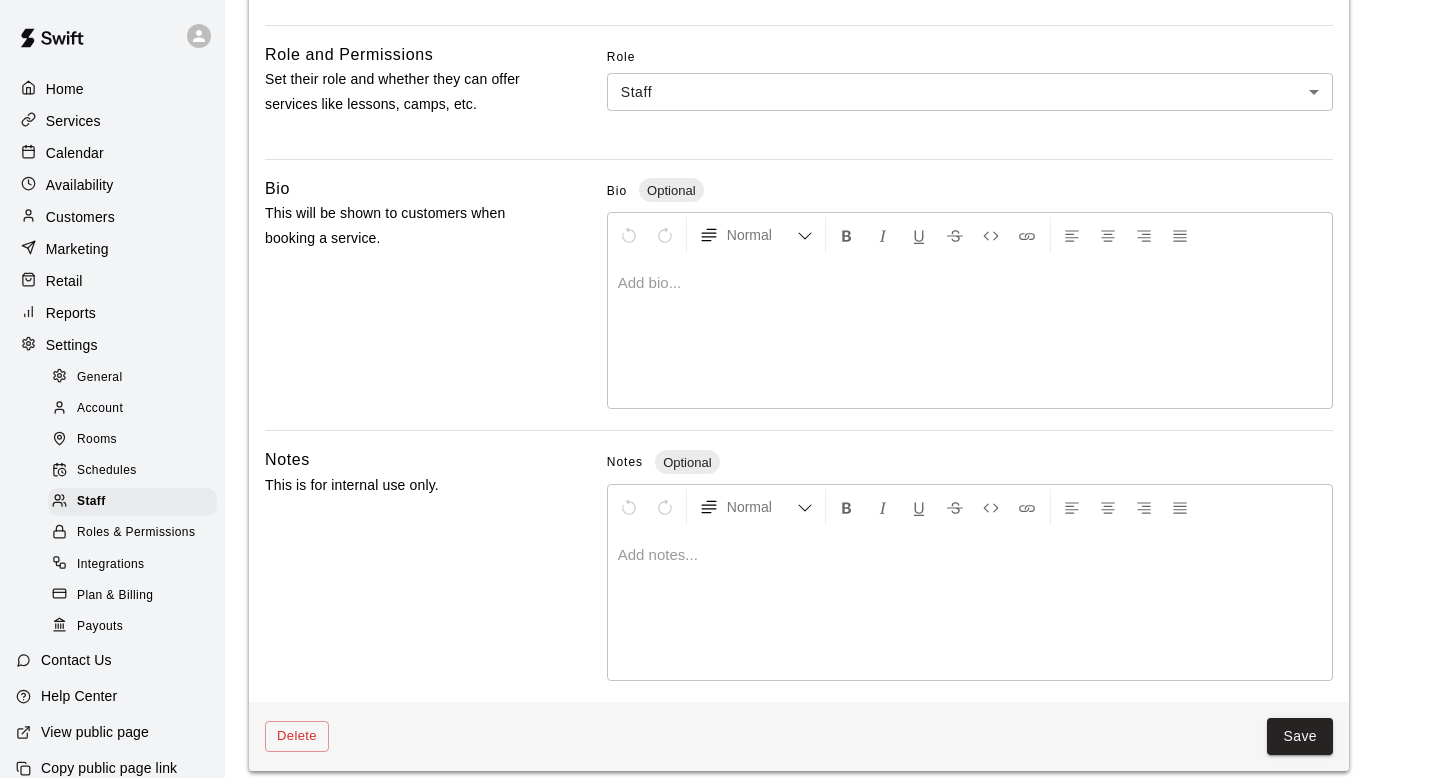 scroll, scrollTop: 539, scrollLeft: 0, axis: vertical 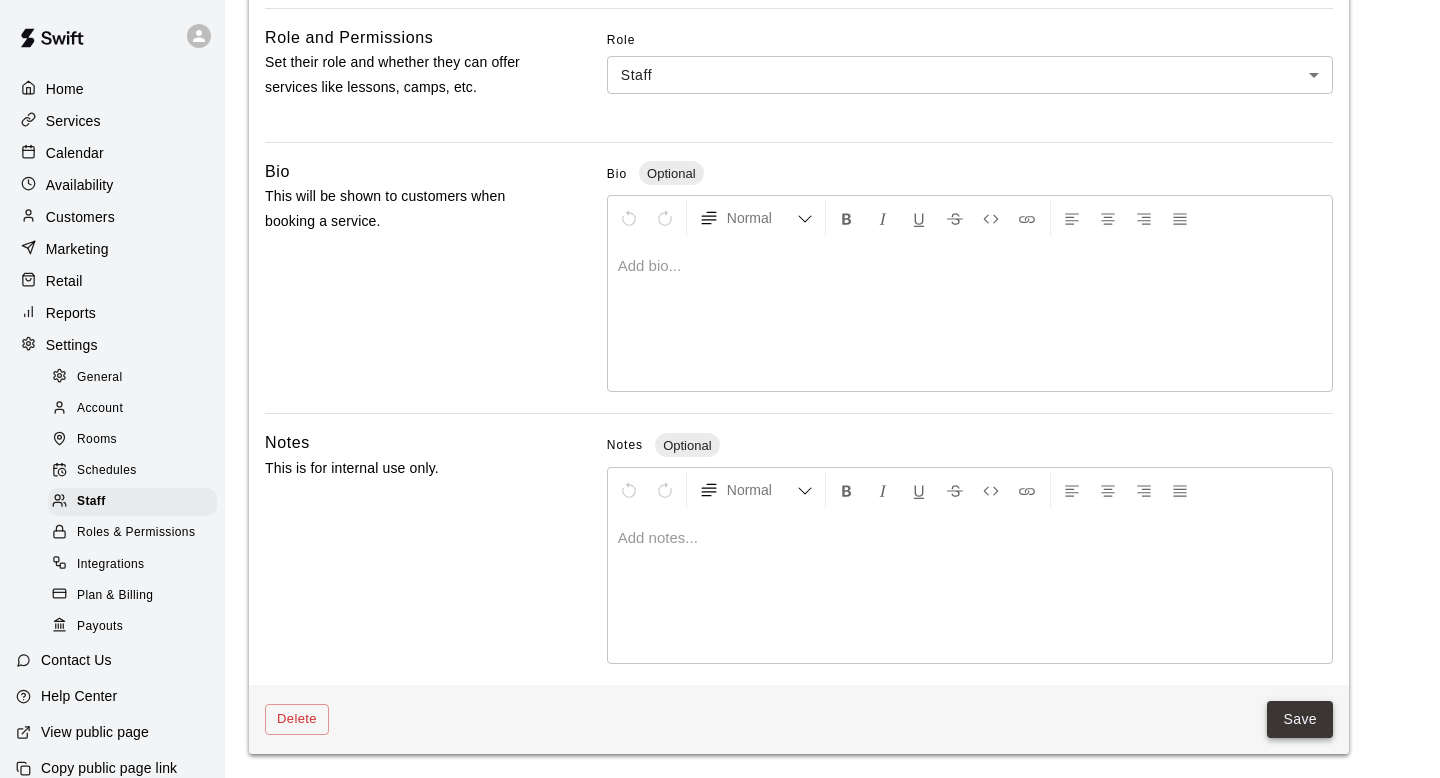 click on "Save" at bounding box center (1300, 719) 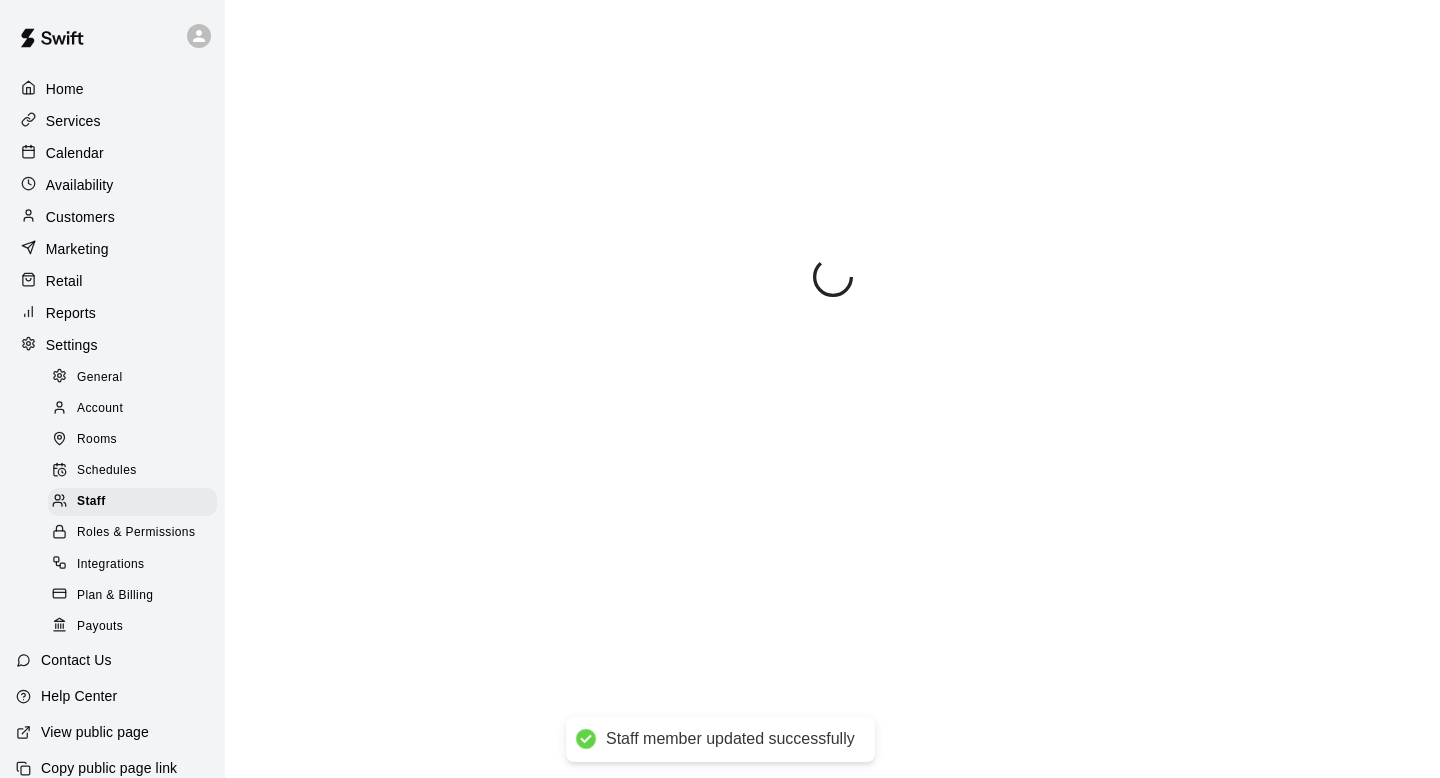 scroll, scrollTop: 0, scrollLeft: 0, axis: both 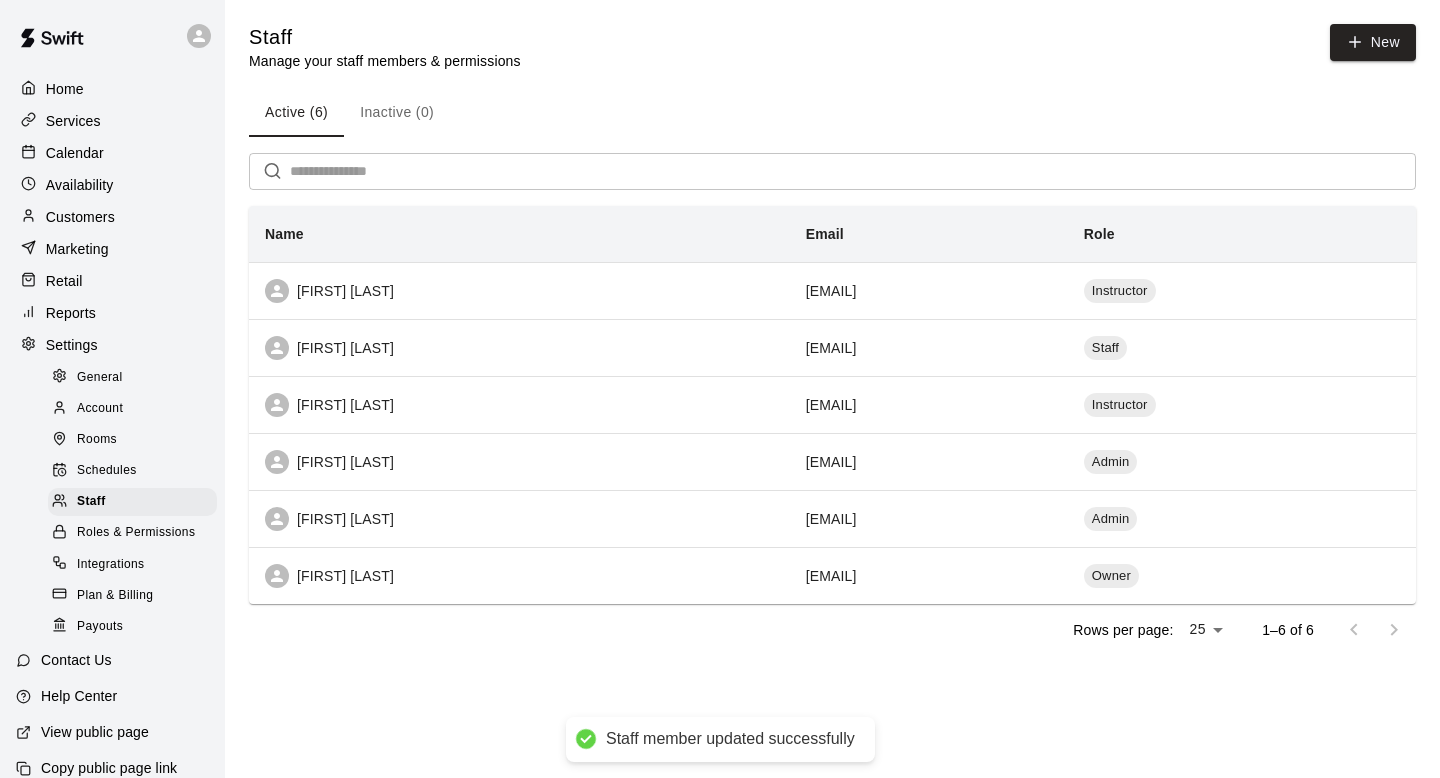 click on "Active (6) Inactive (0)" at bounding box center [832, 113] 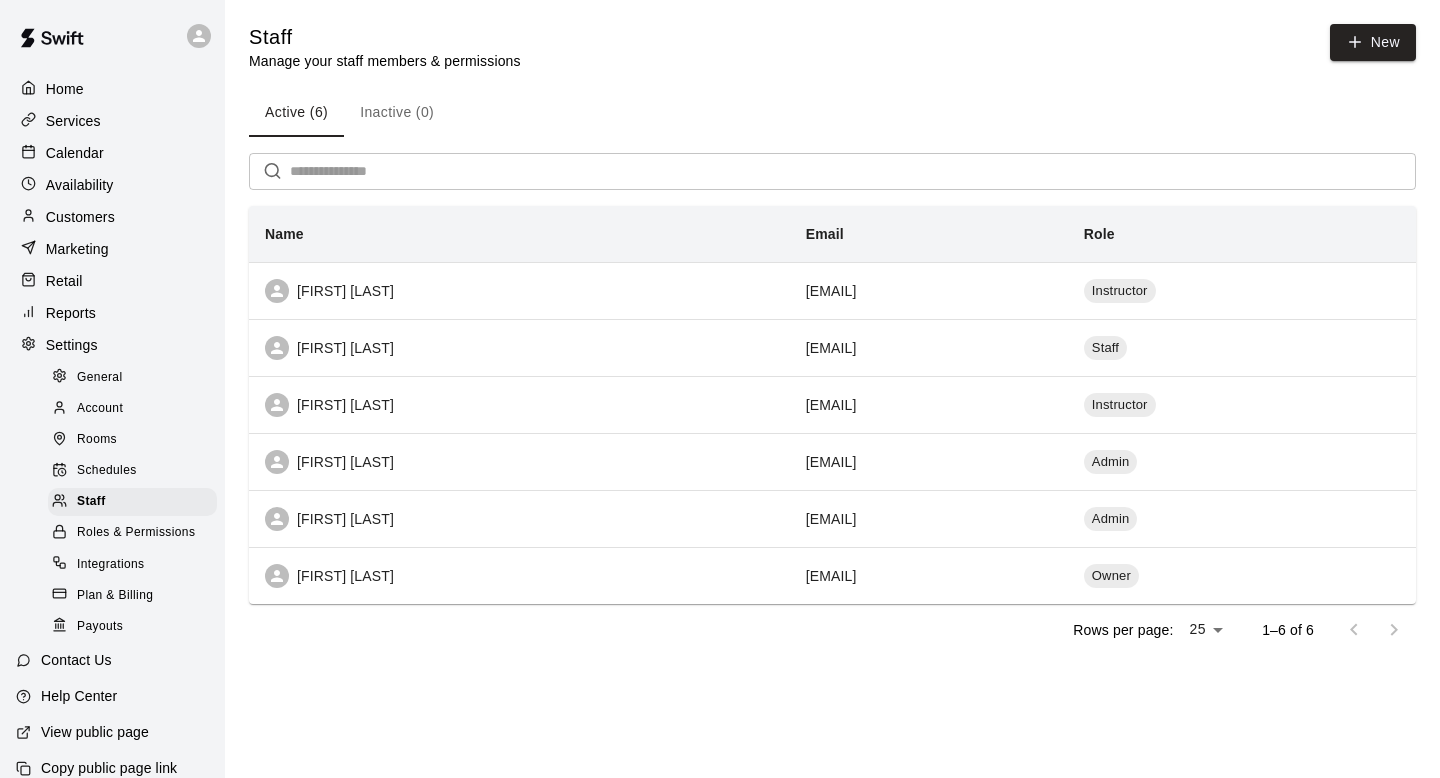 click on "Calendar" at bounding box center (112, 153) 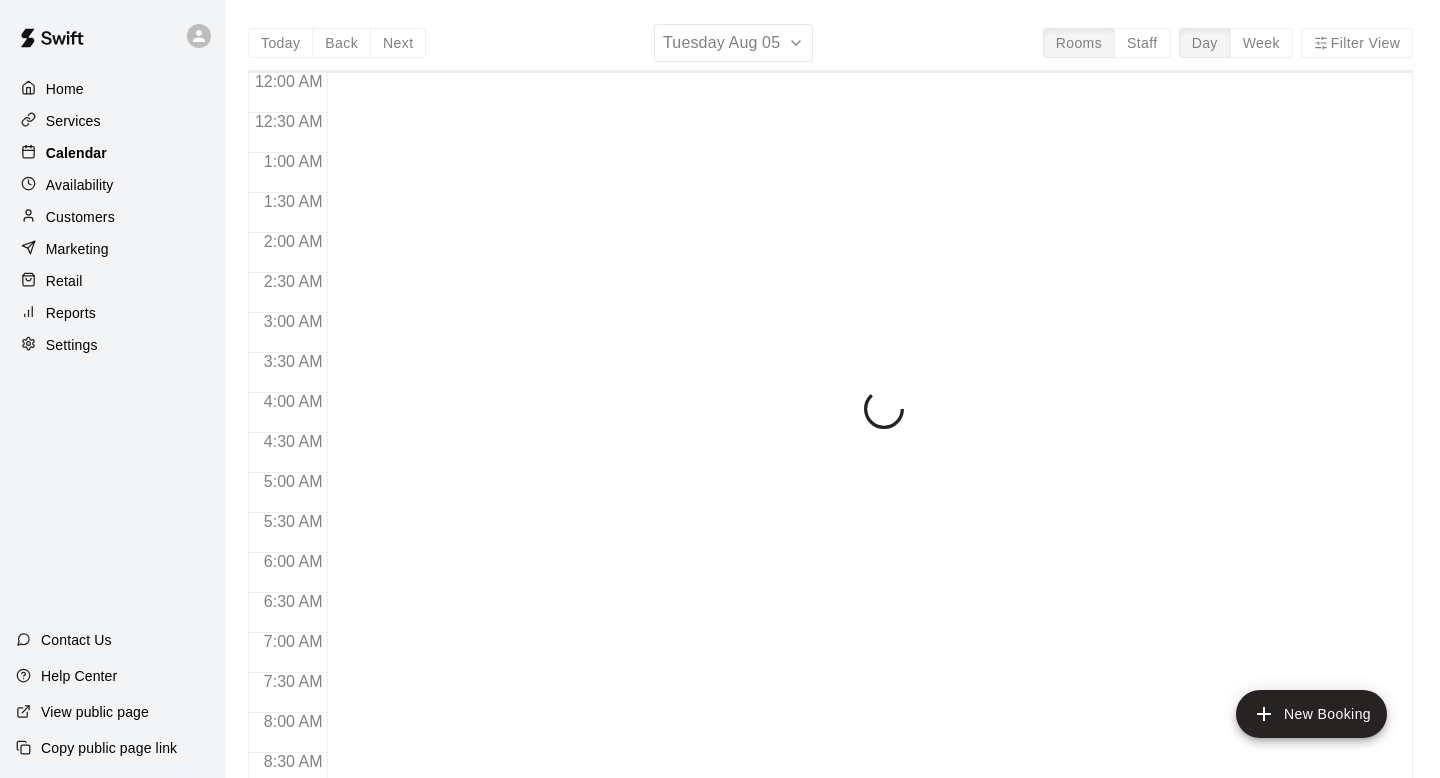 scroll, scrollTop: 1049, scrollLeft: 0, axis: vertical 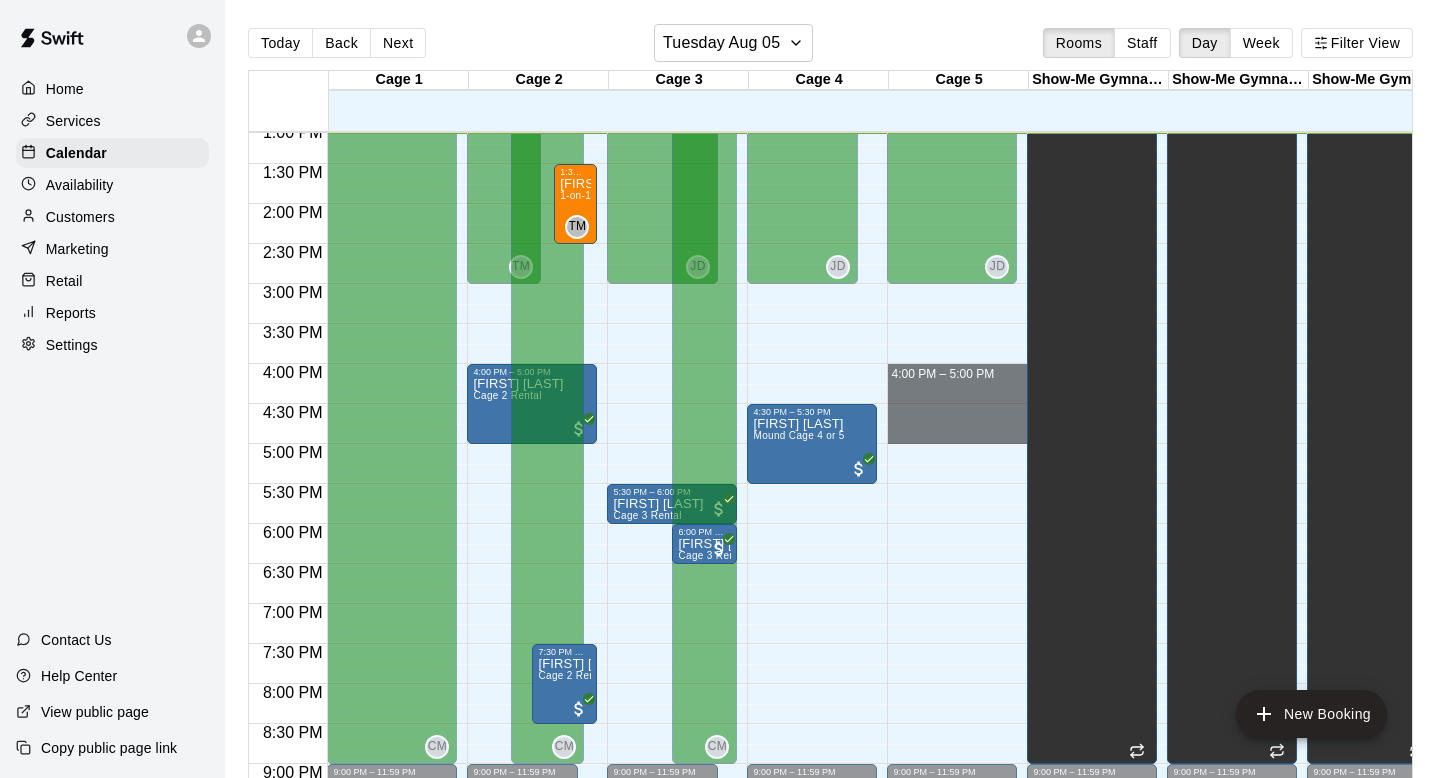 drag, startPoint x: 943, startPoint y: 380, endPoint x: 953, endPoint y: 442, distance: 62.801273 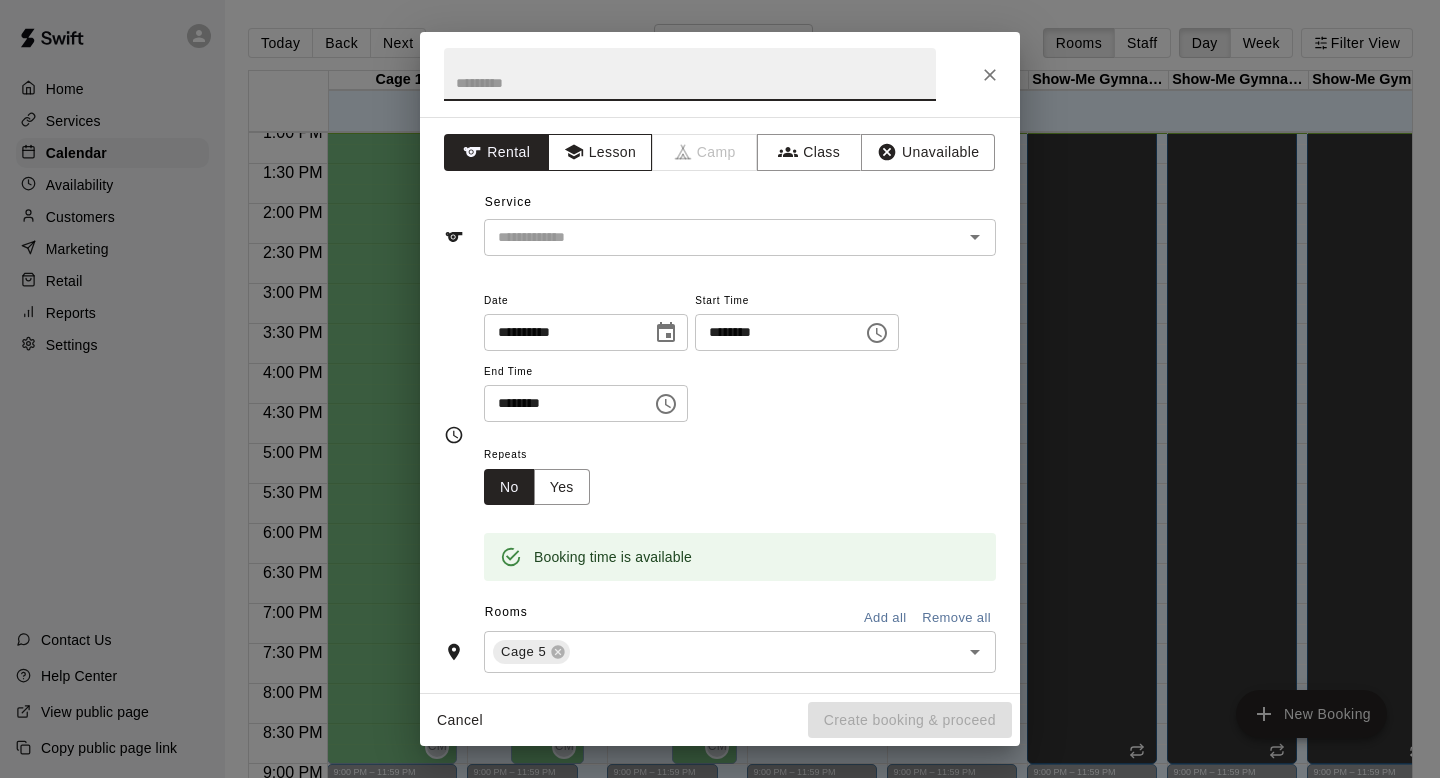 click on "Lesson" at bounding box center [600, 152] 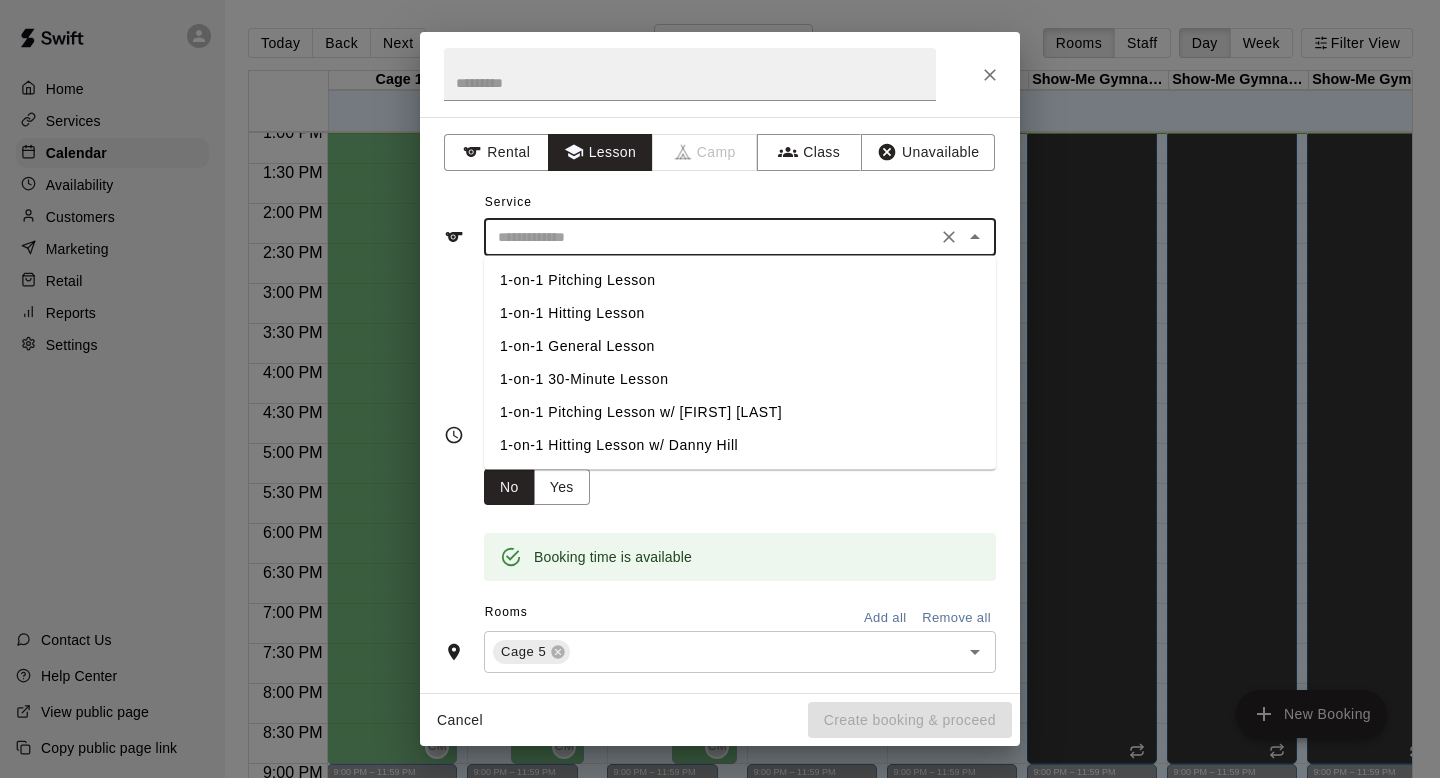 click at bounding box center (710, 237) 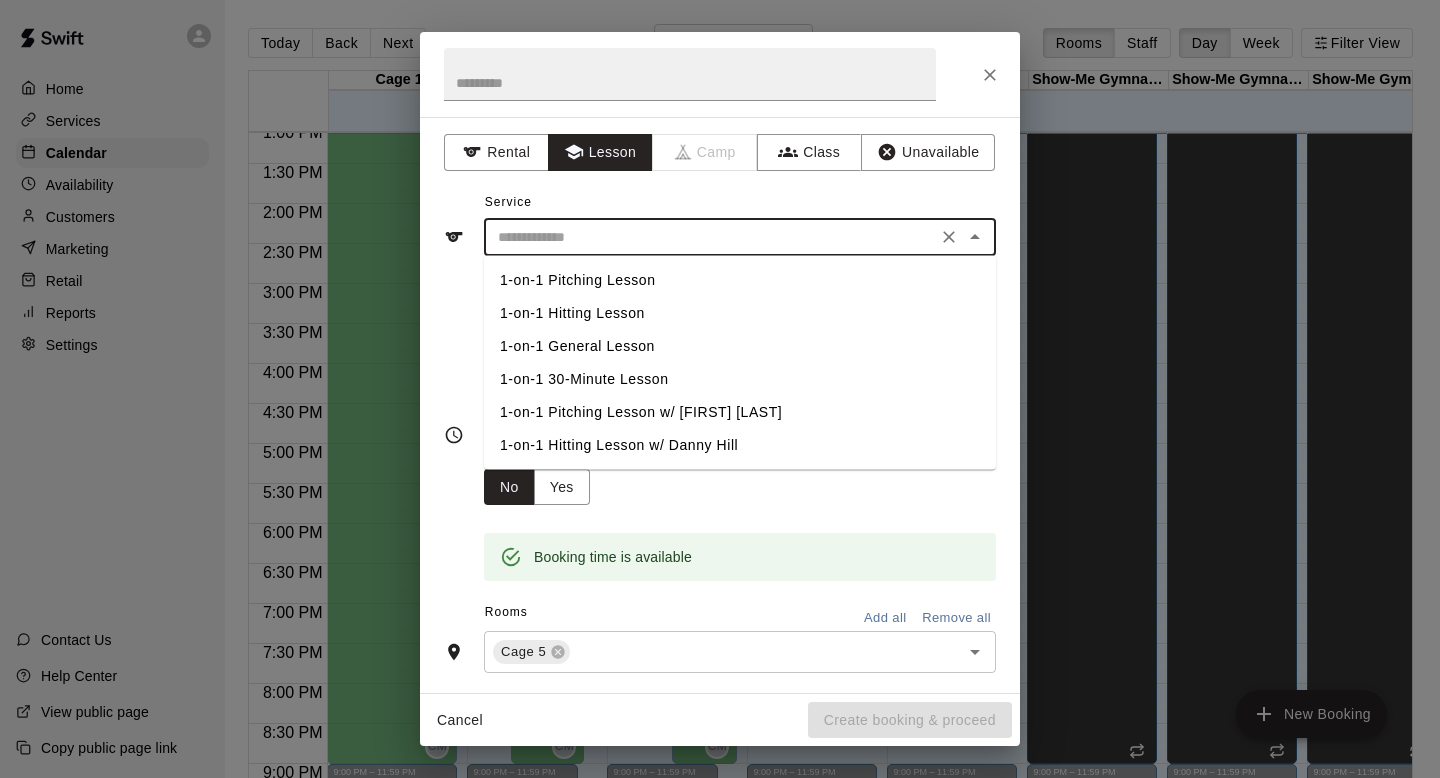 click on "**********" at bounding box center (720, 435) 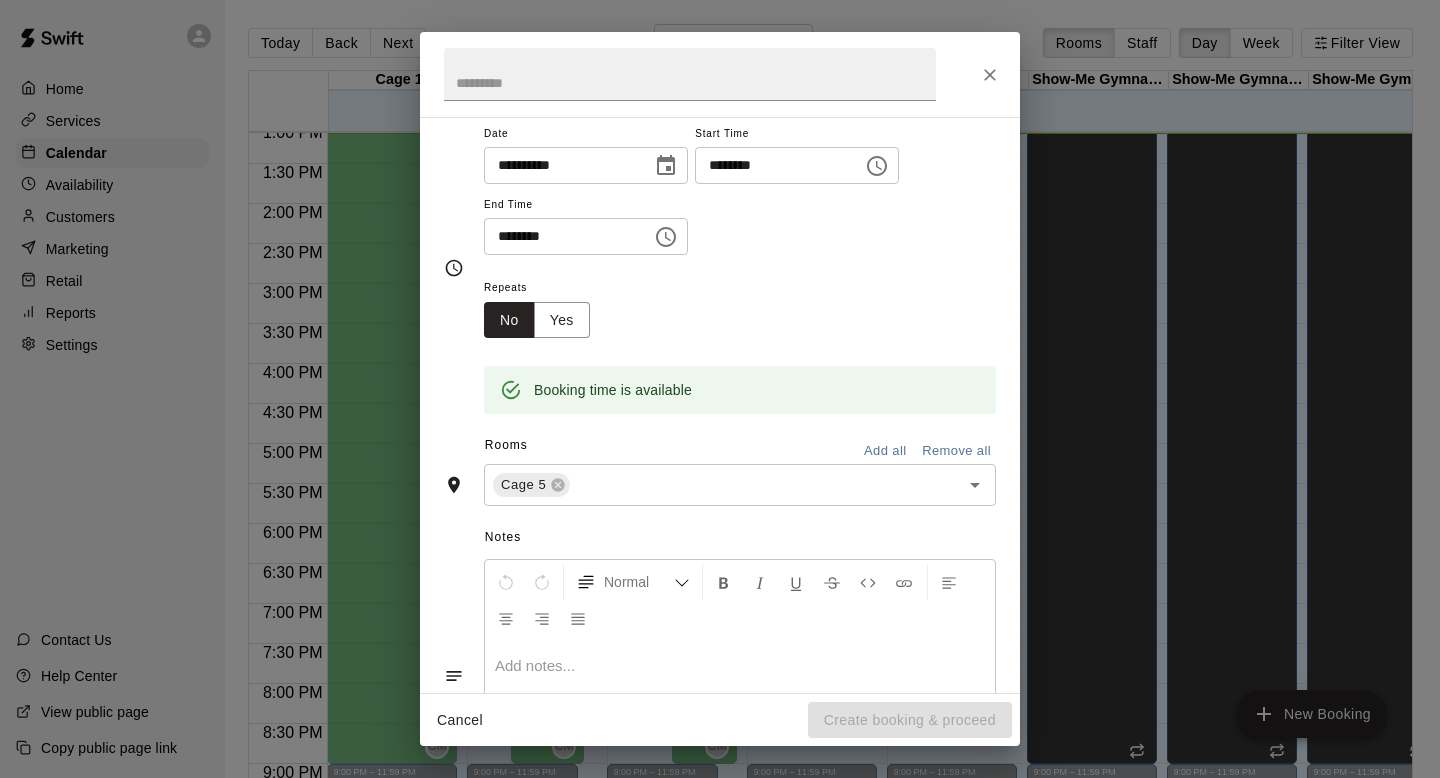 scroll, scrollTop: 303, scrollLeft: 0, axis: vertical 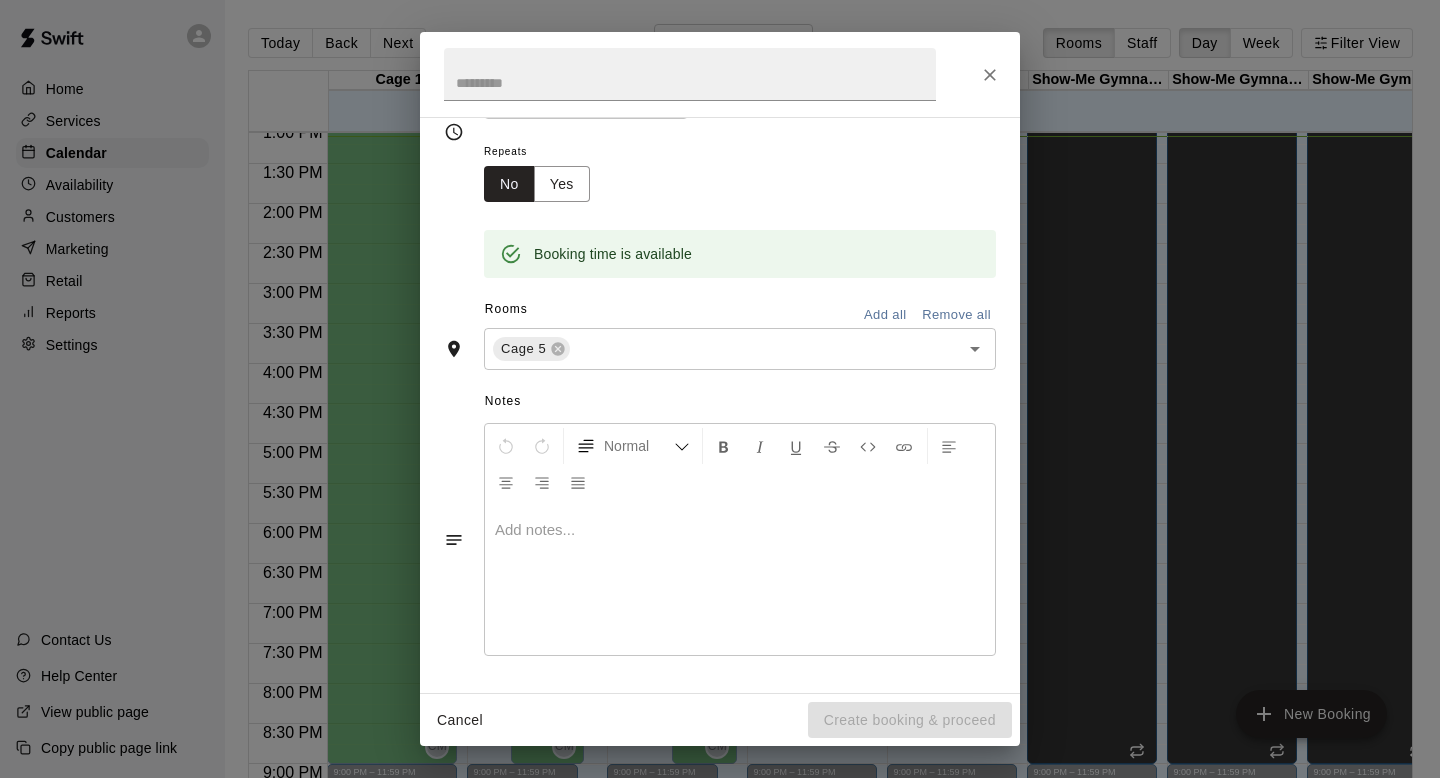 click on "Repeats No Yes" at bounding box center (740, 170) 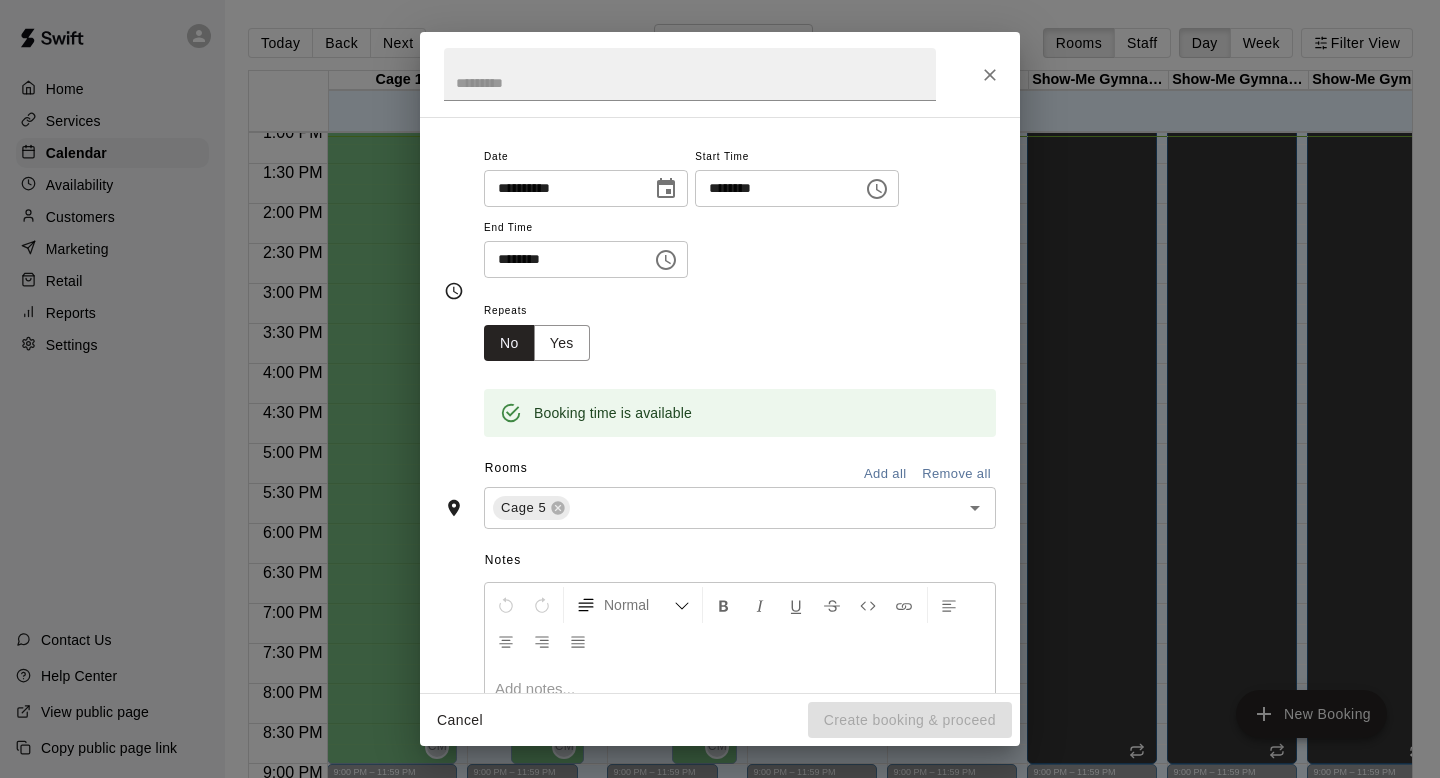 scroll, scrollTop: 0, scrollLeft: 0, axis: both 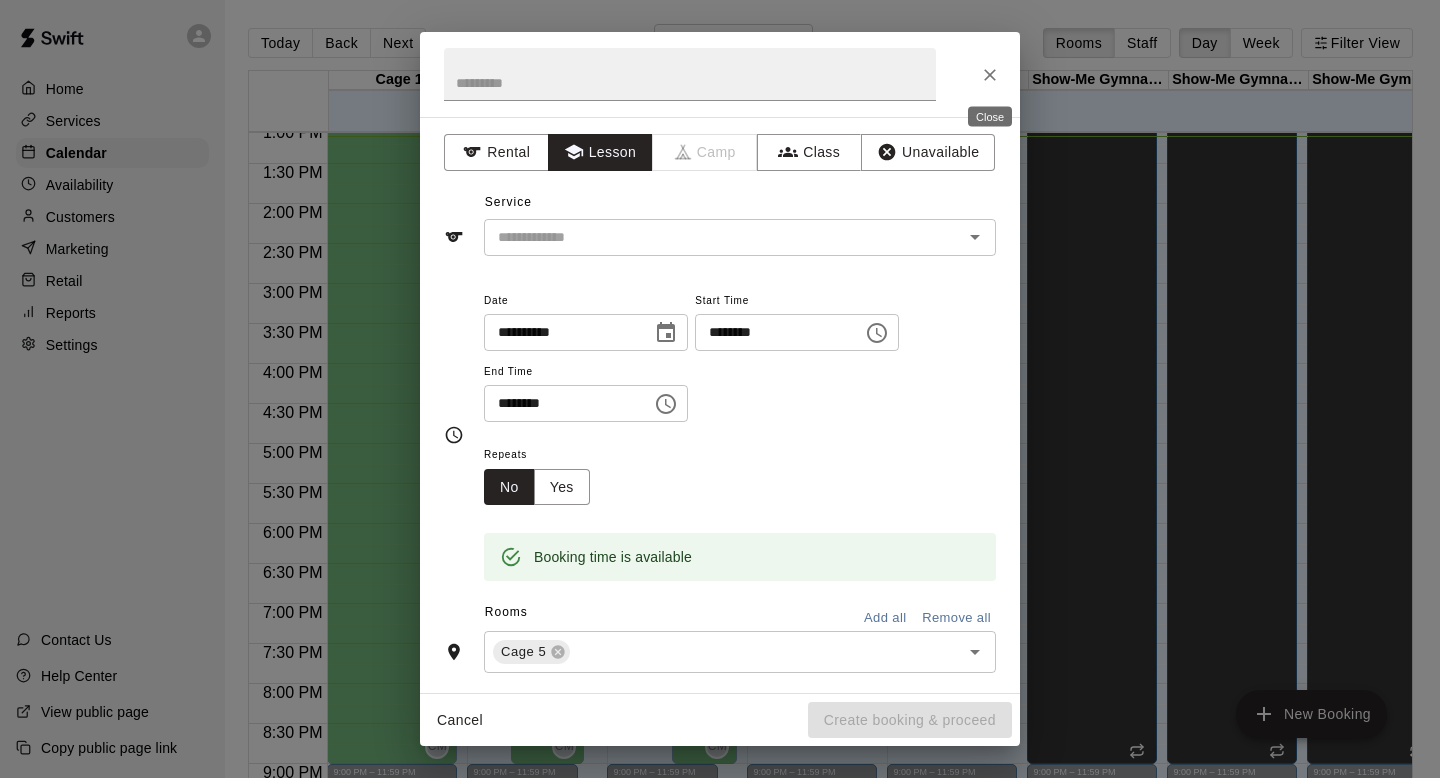 click at bounding box center (990, 75) 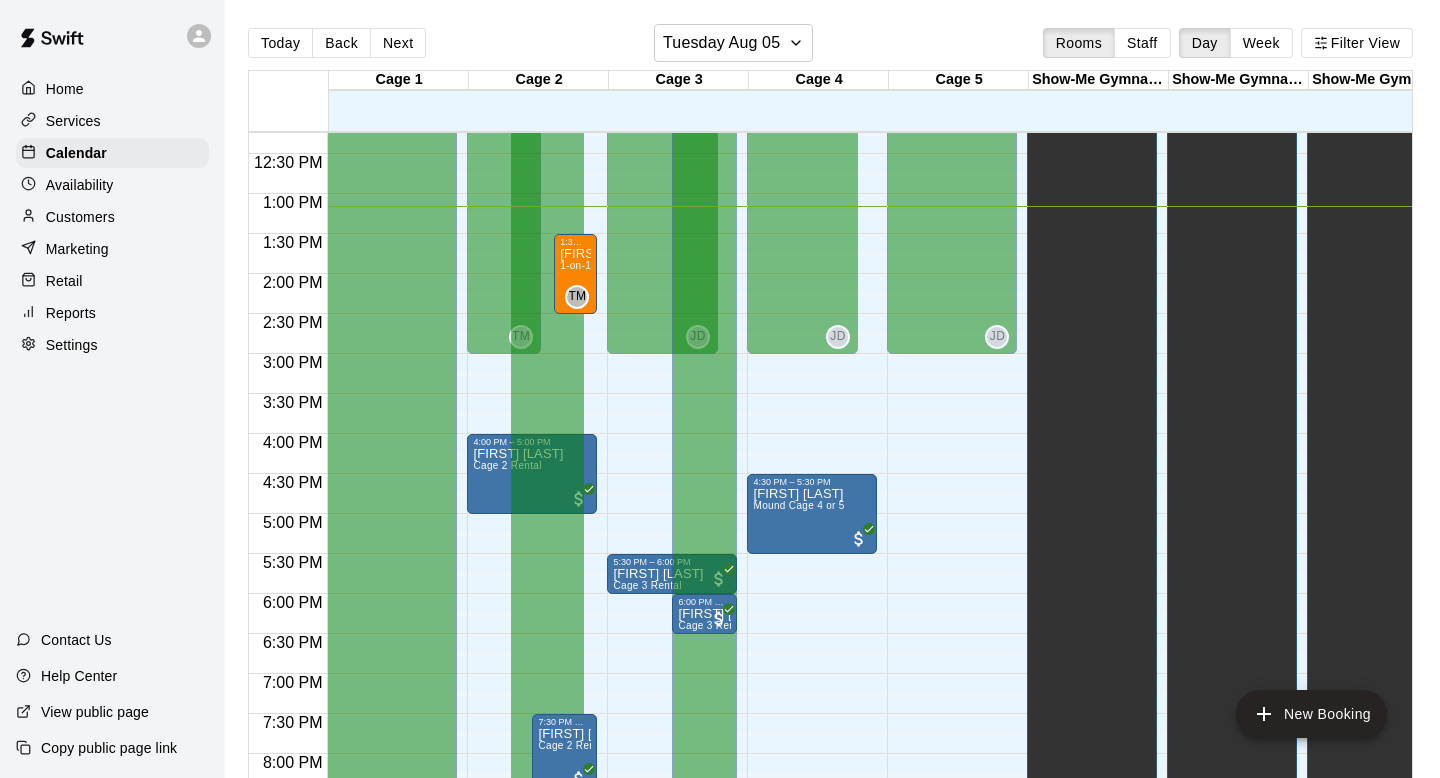 scroll, scrollTop: 973, scrollLeft: 0, axis: vertical 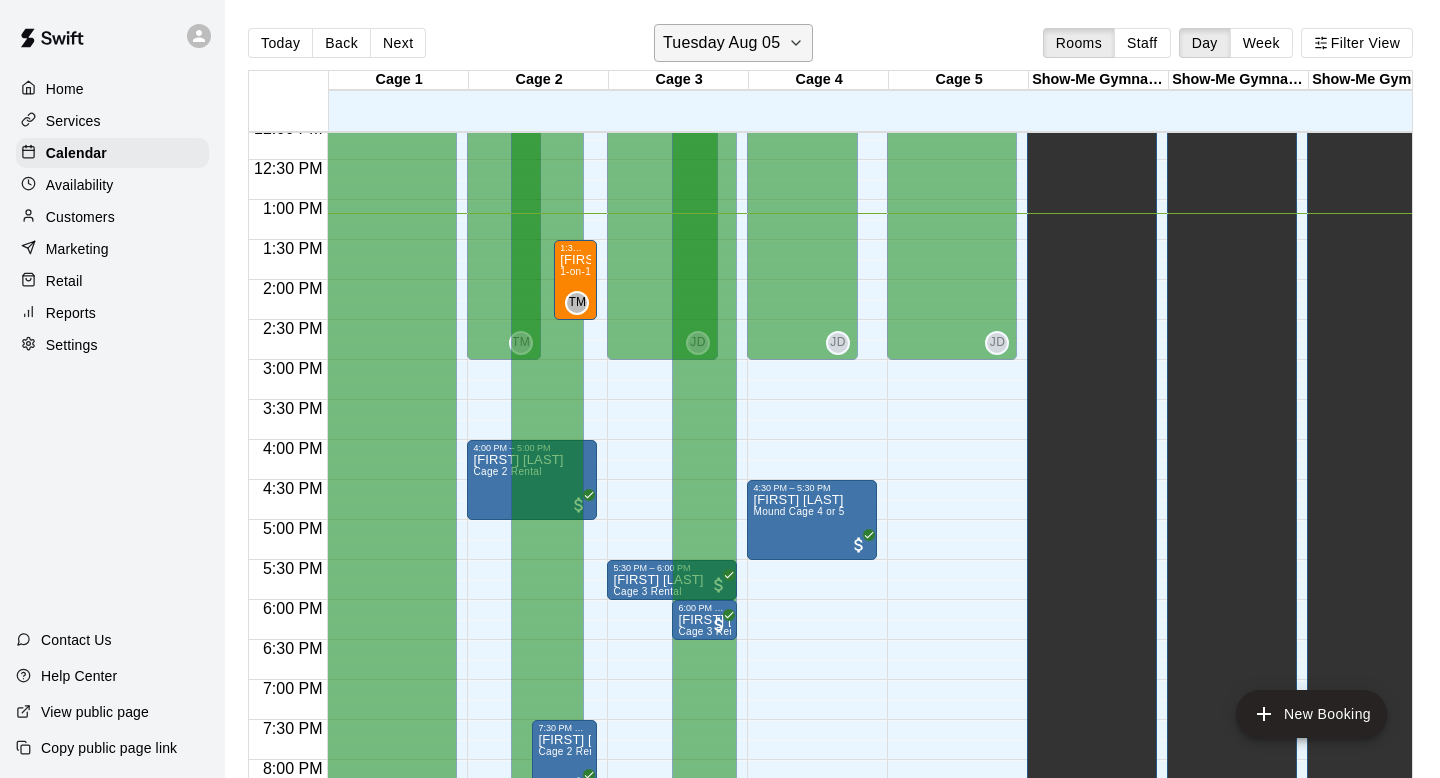 click on "Tuesday Aug 05" at bounding box center [721, 43] 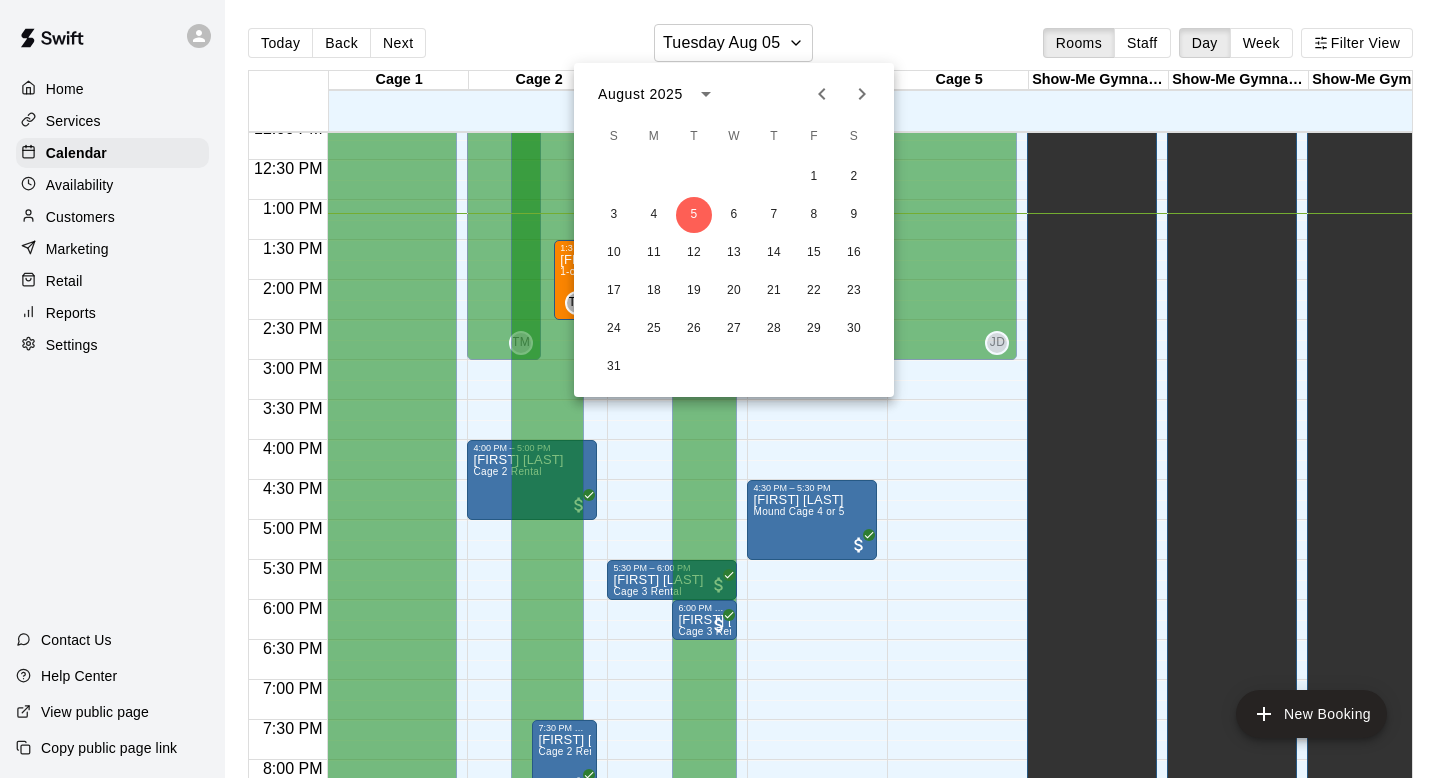 click on "1 2" at bounding box center [734, 177] 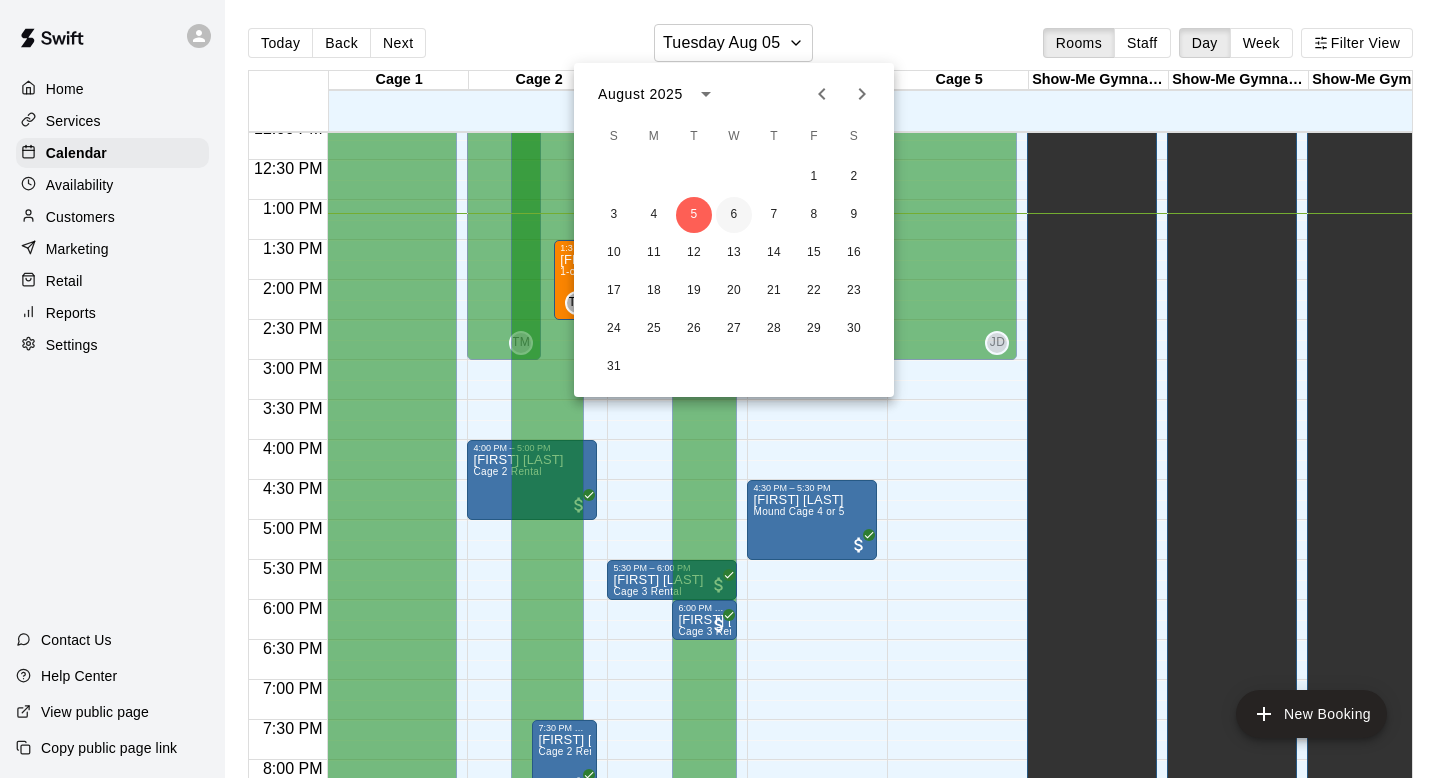 click on "6" at bounding box center (734, 215) 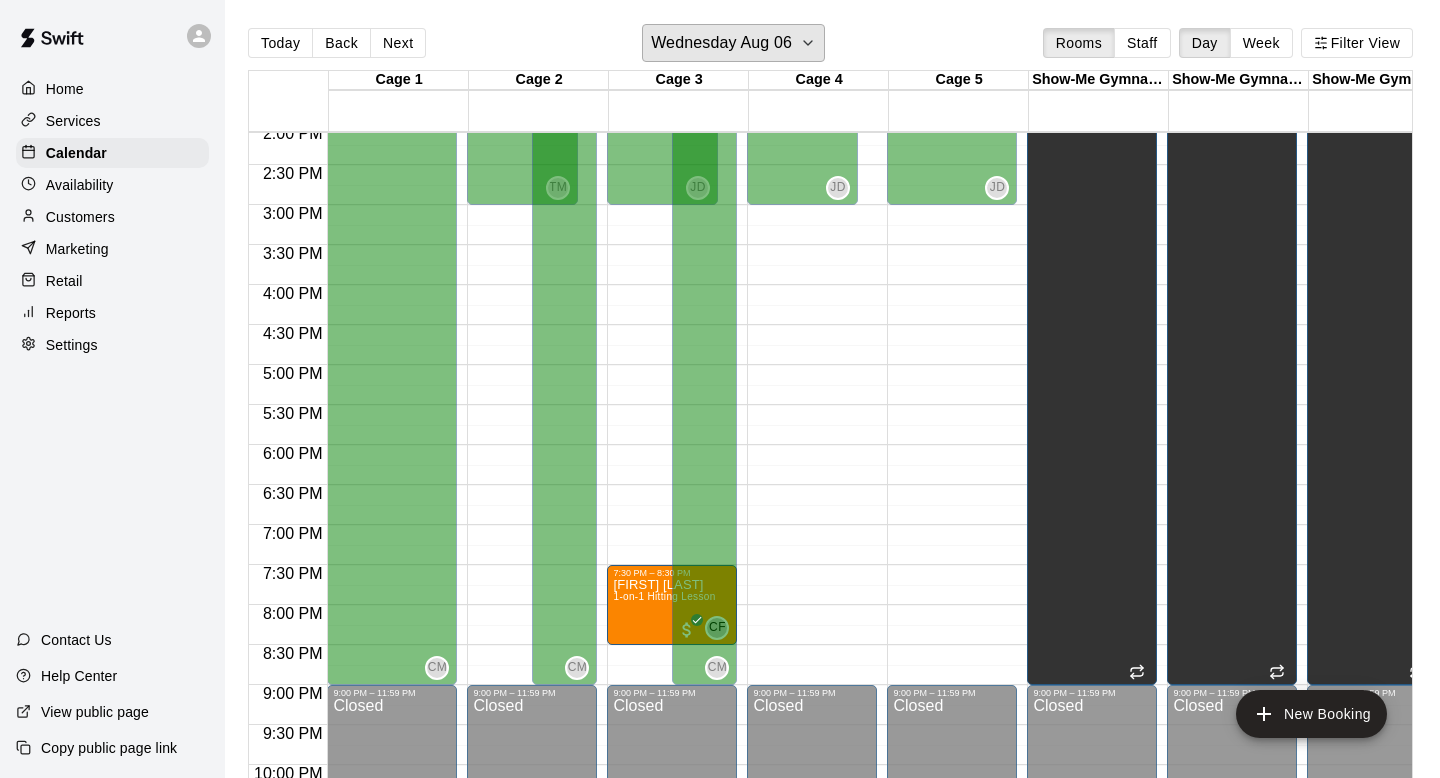 scroll, scrollTop: 1129, scrollLeft: 0, axis: vertical 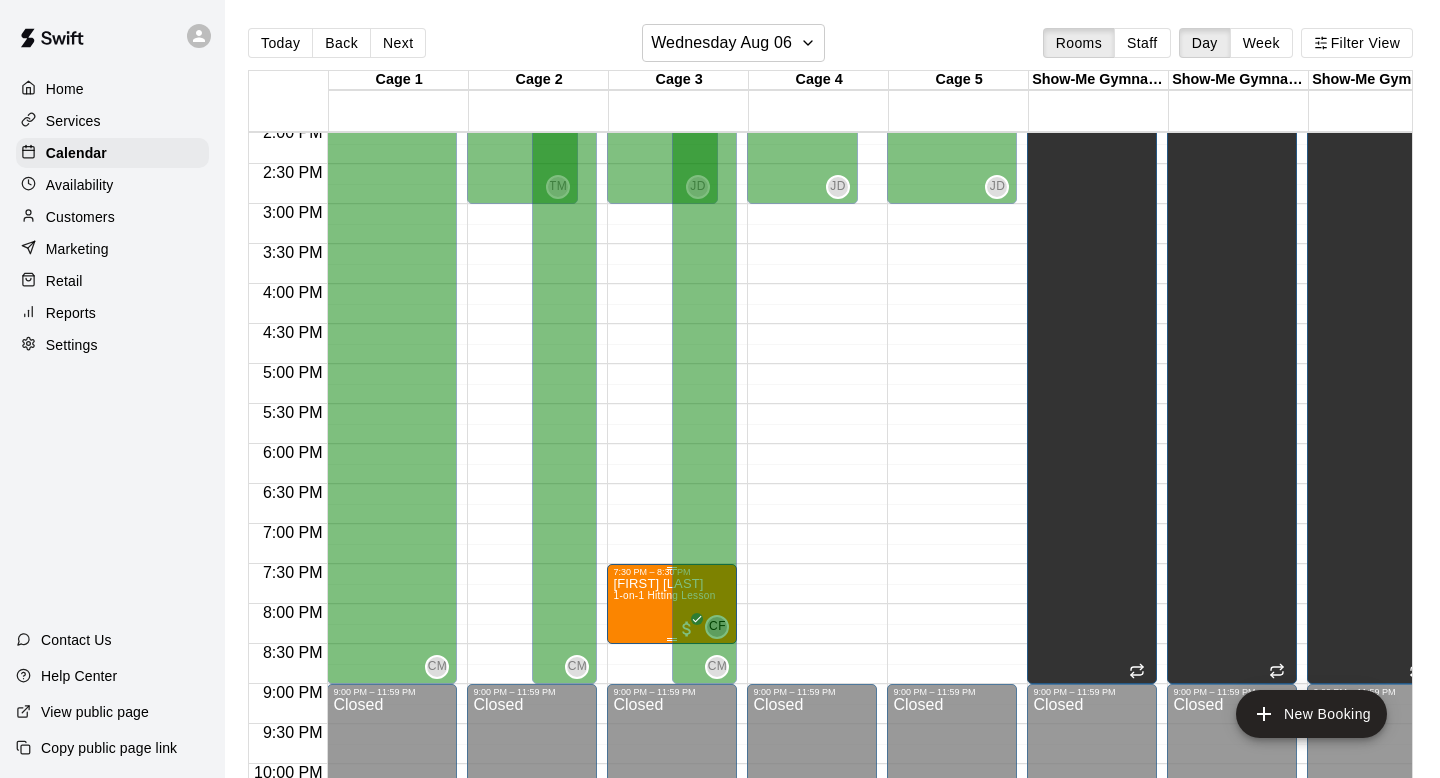 click on "1-on-1 Hitting Lesson" at bounding box center [664, 595] 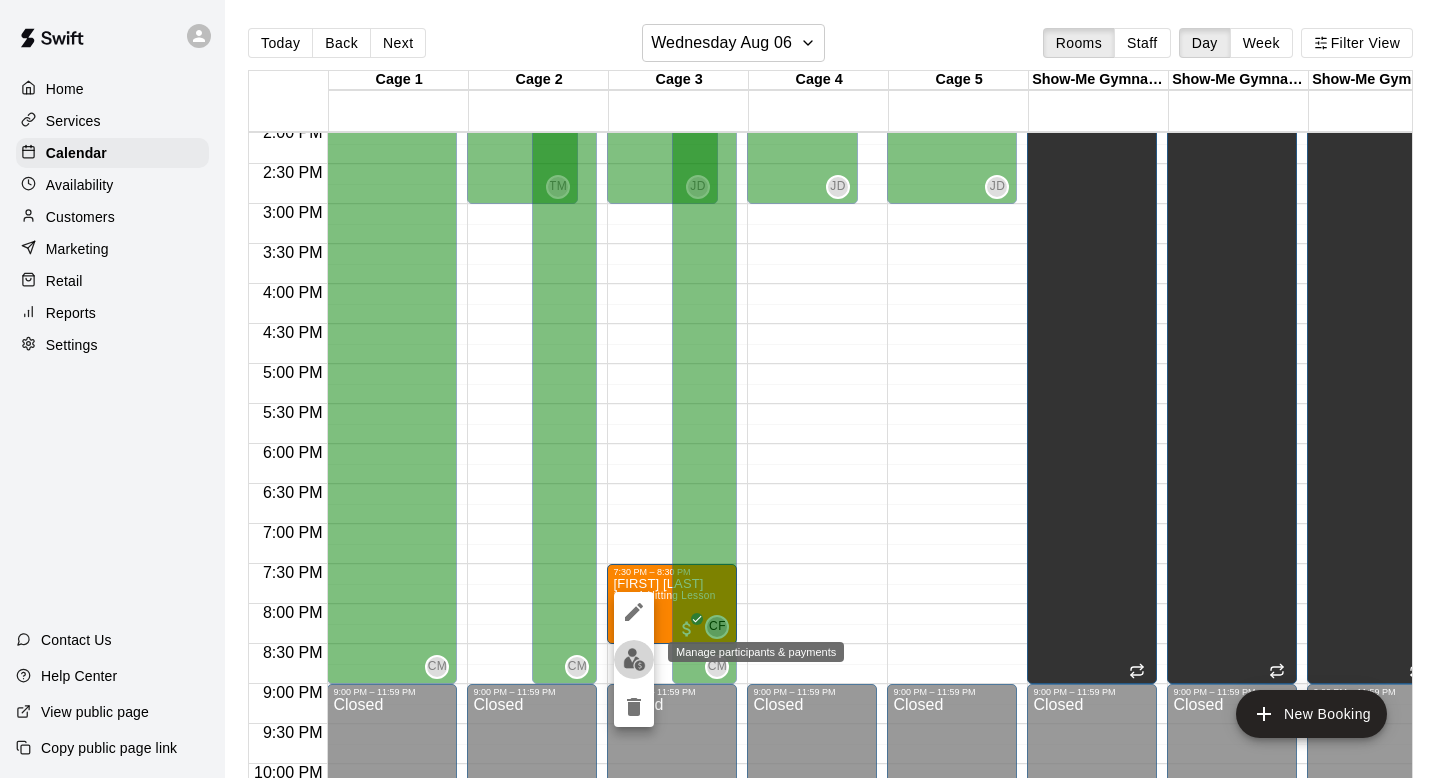 click at bounding box center [634, 659] 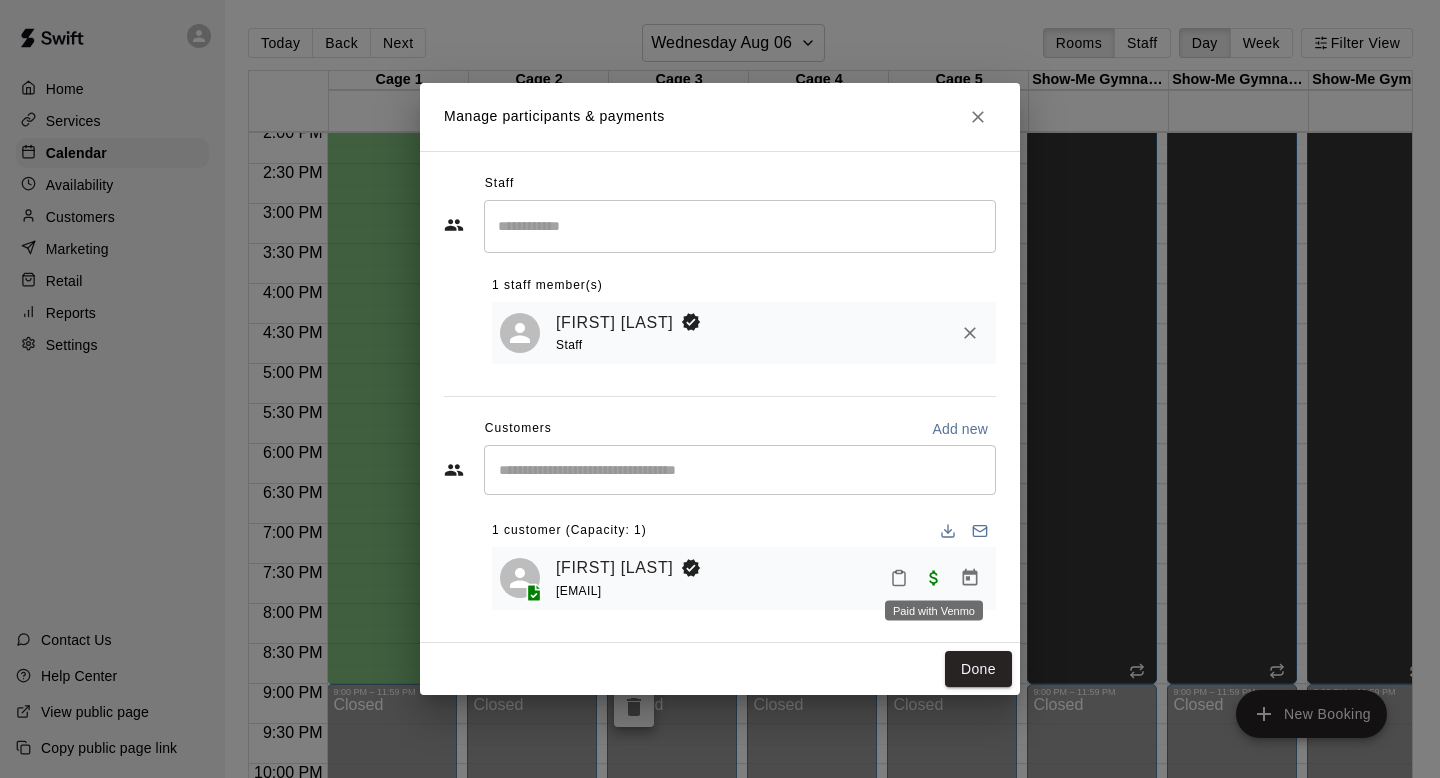 click at bounding box center [934, 577] 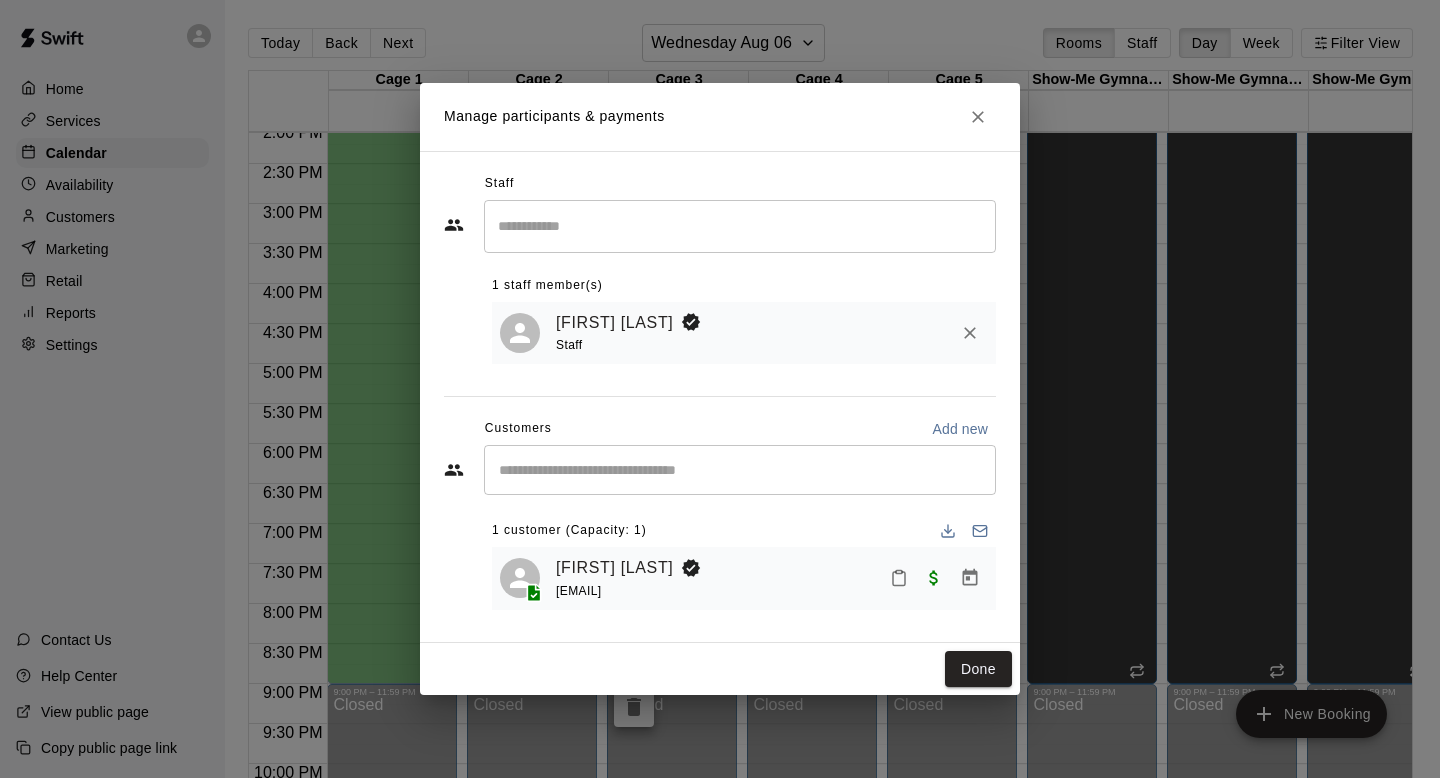 click on "1   customer (Capacity: 1)" at bounding box center [744, 531] 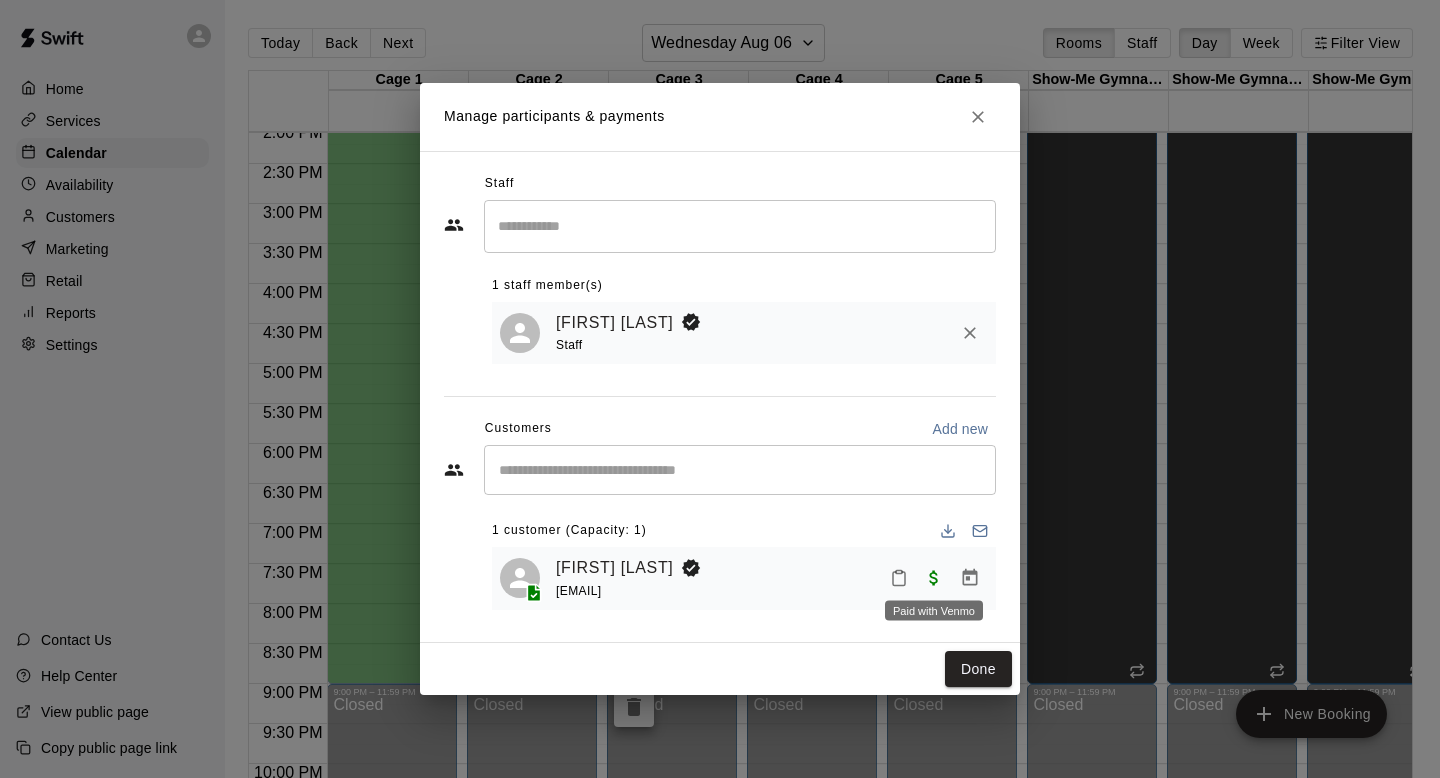click at bounding box center (934, 577) 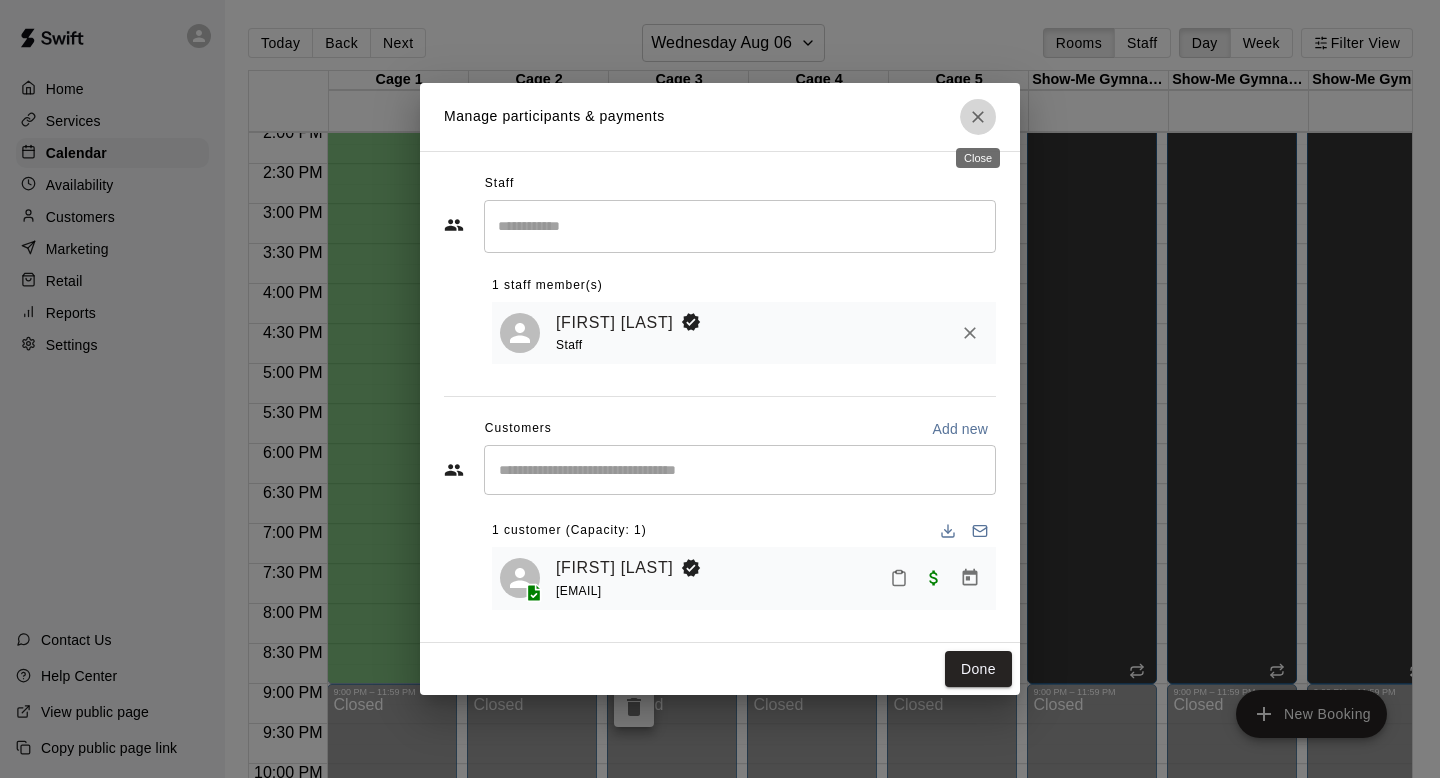 click at bounding box center [978, 117] 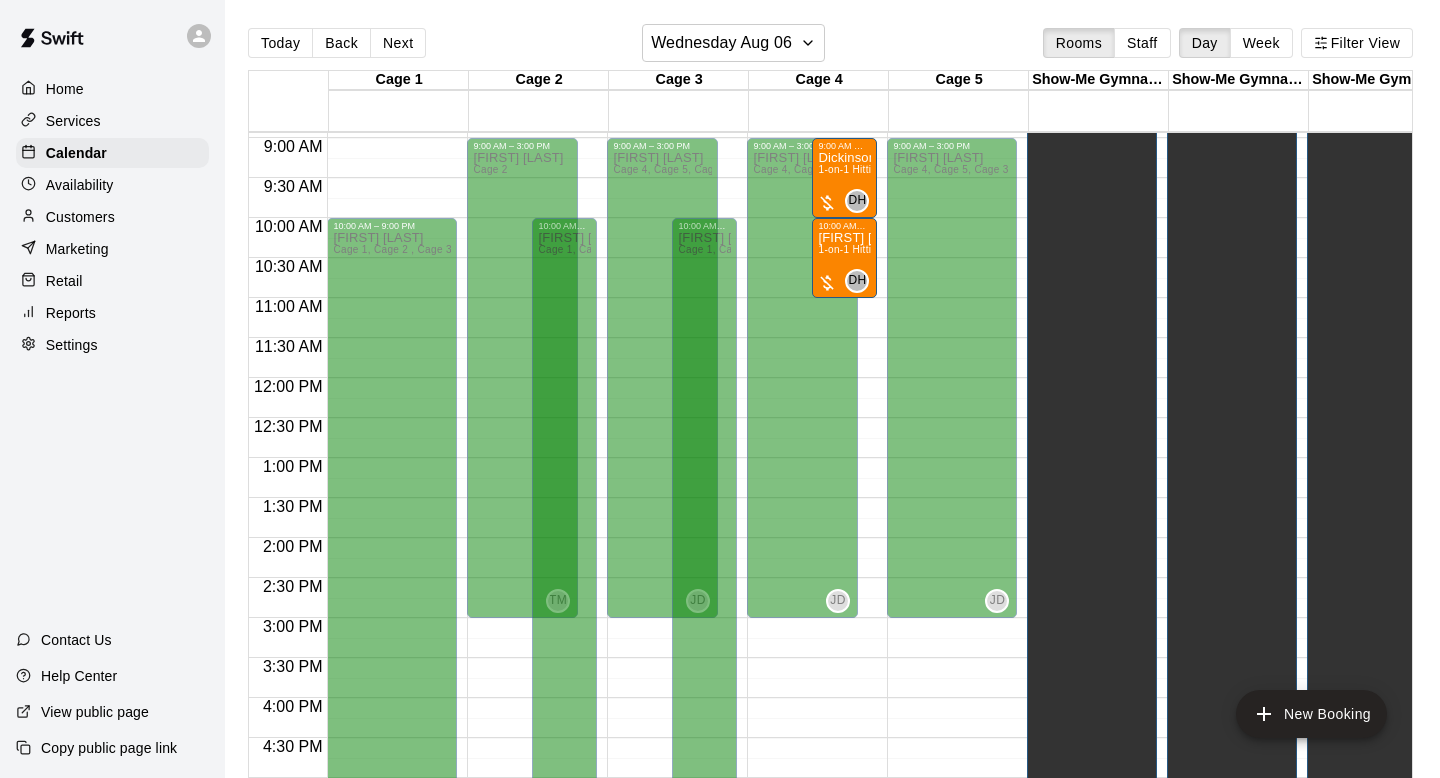 scroll, scrollTop: 716, scrollLeft: 0, axis: vertical 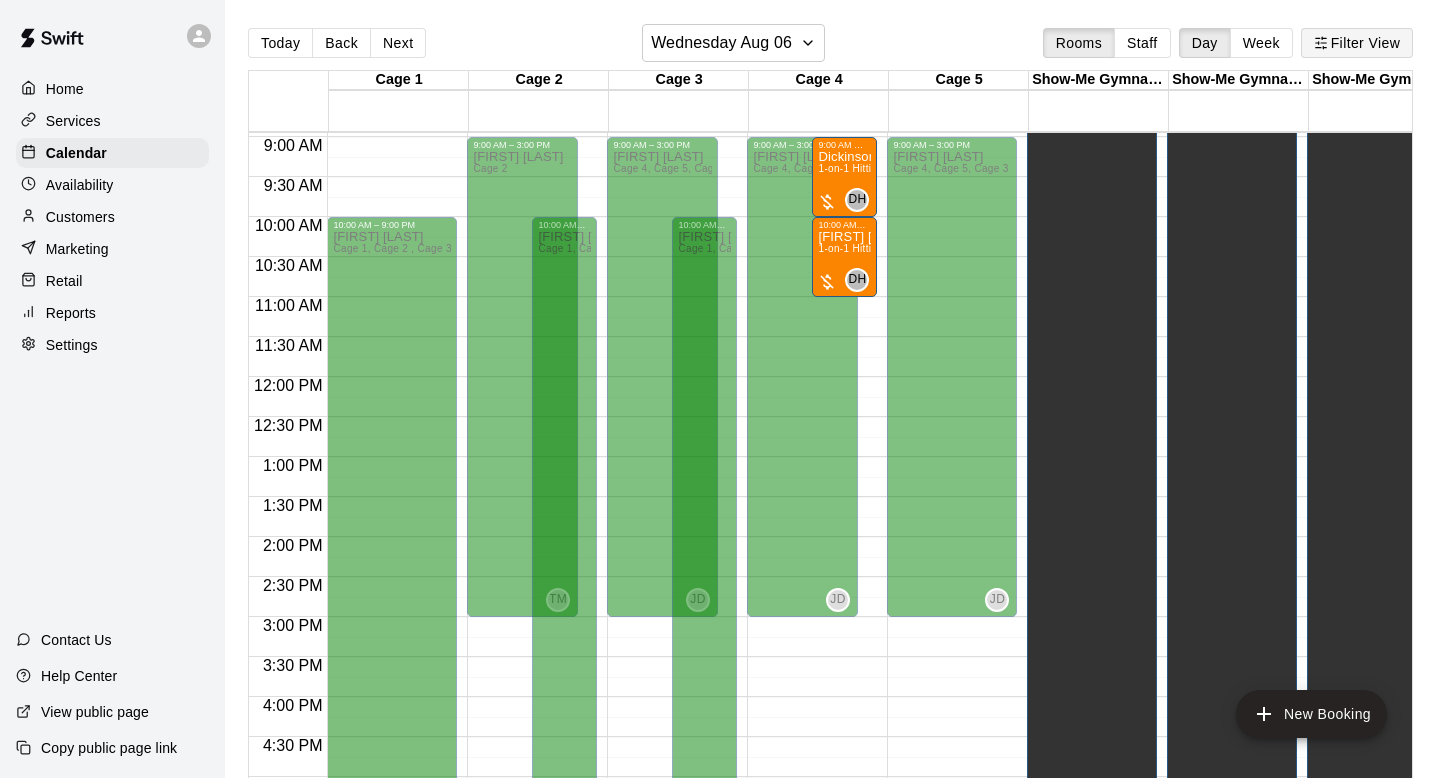 click on "Filter View" at bounding box center (1357, 43) 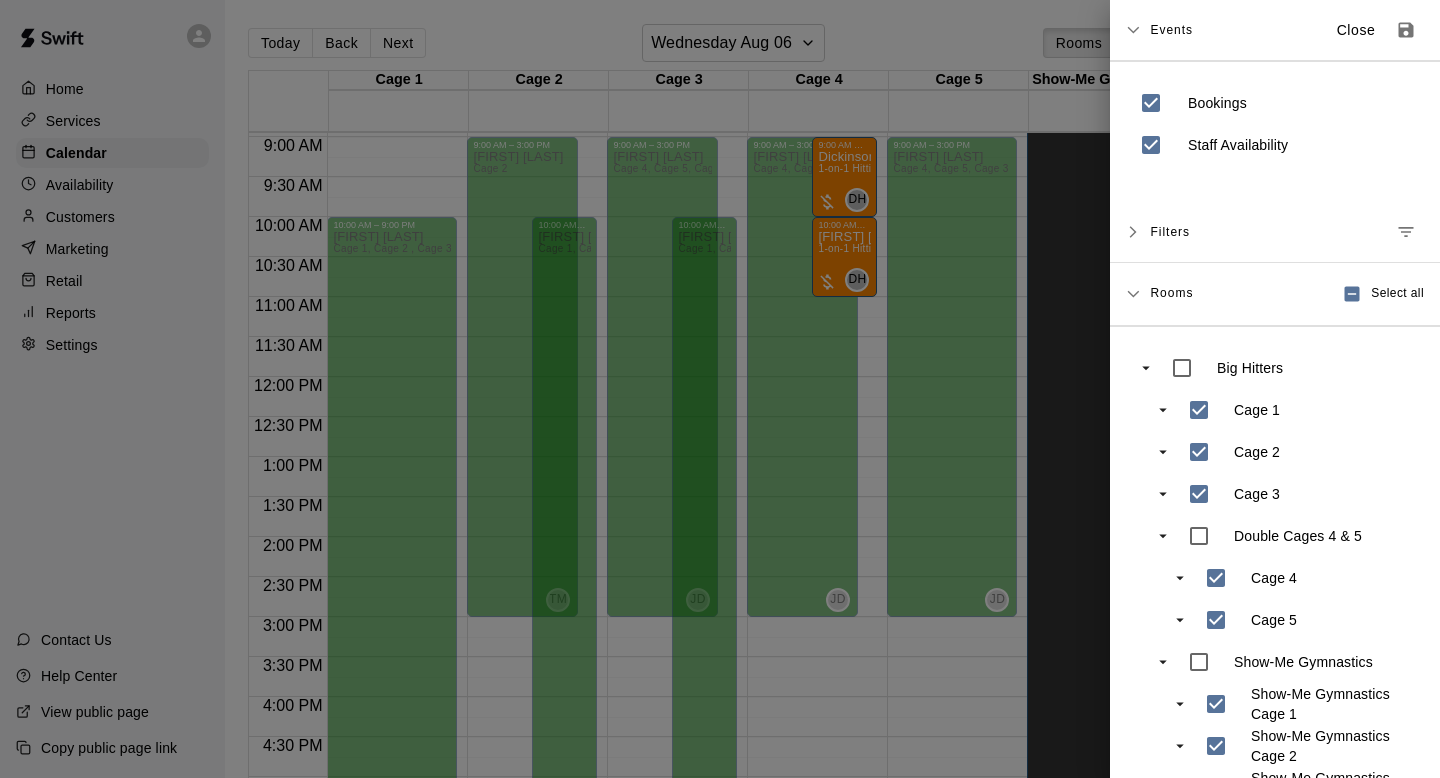 click on "Staff Availability" at bounding box center (1275, 145) 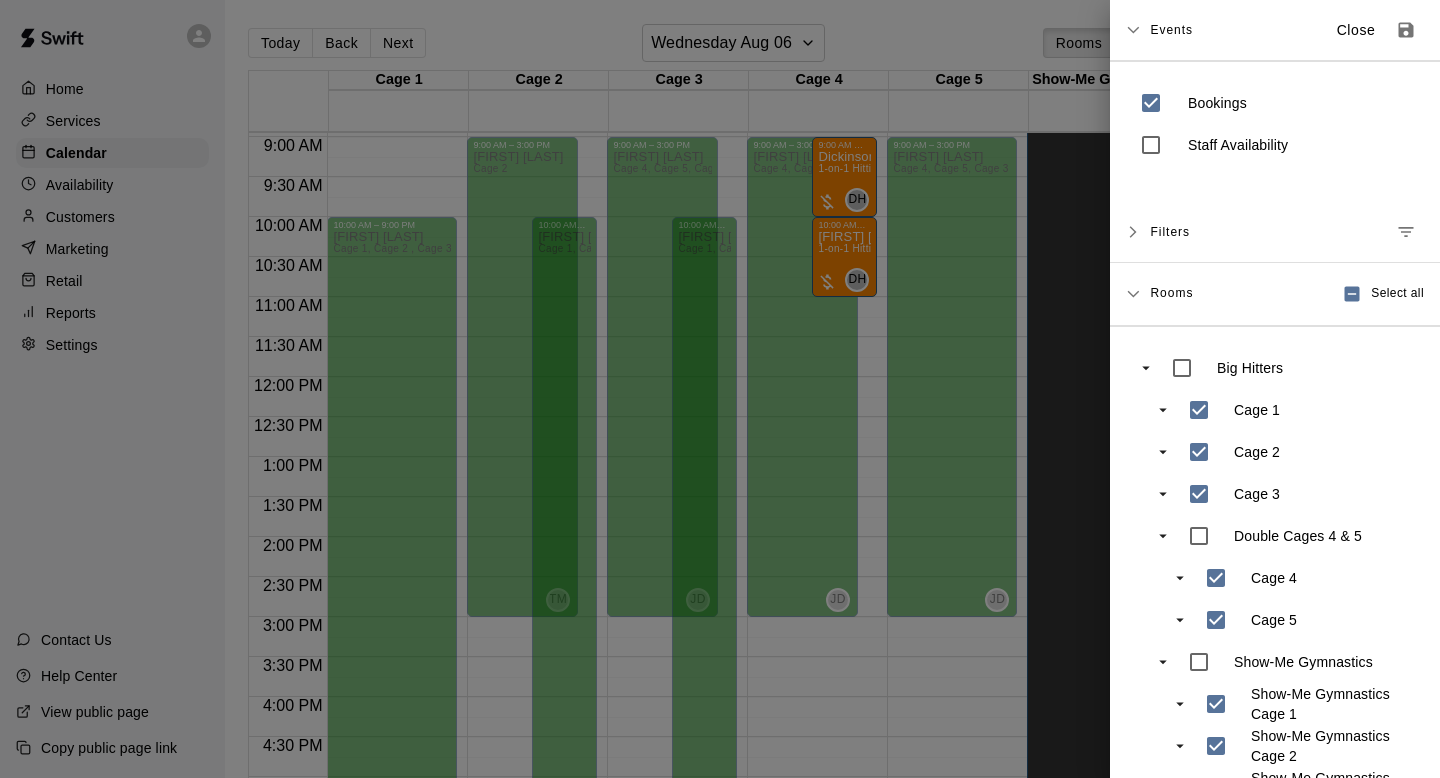 click at bounding box center (720, 389) 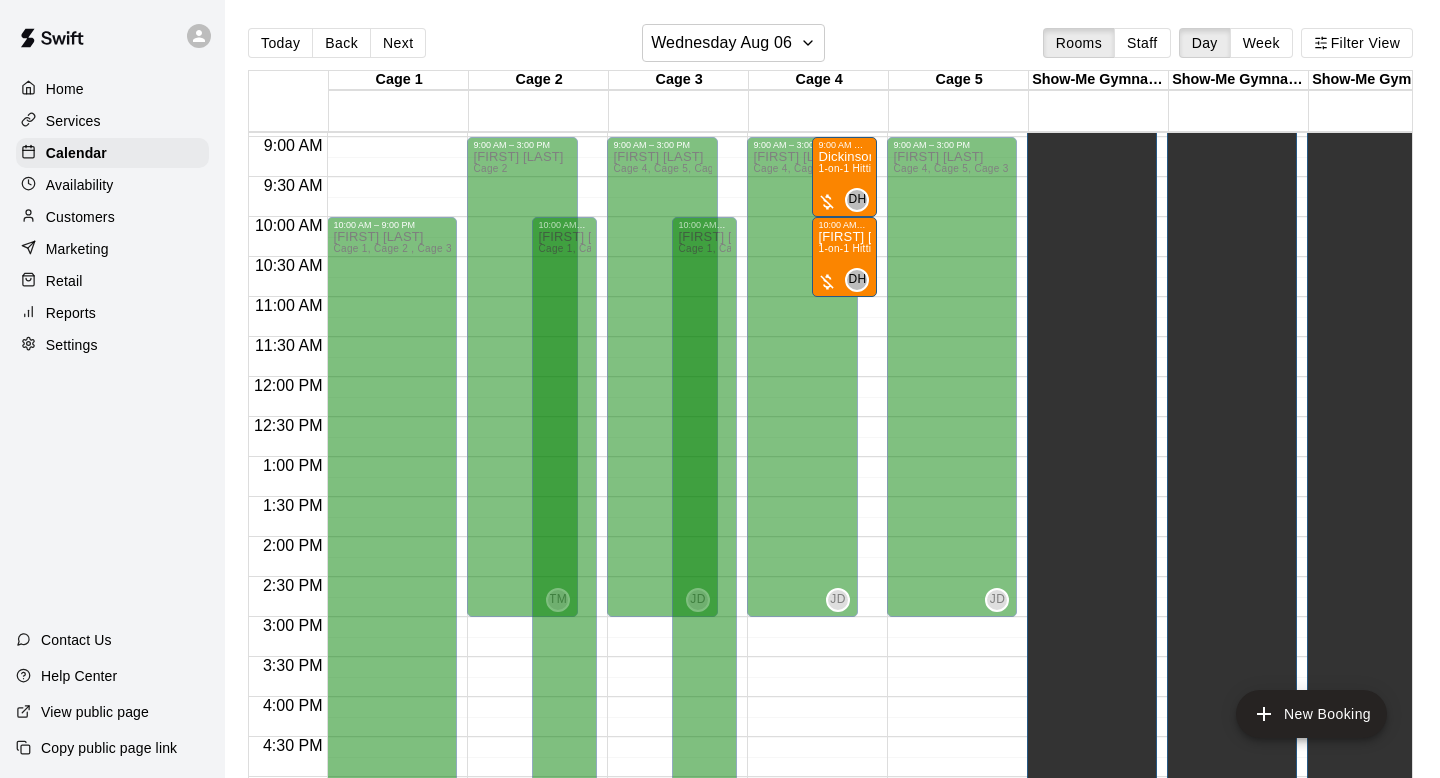 click on "Customers" at bounding box center (80, 217) 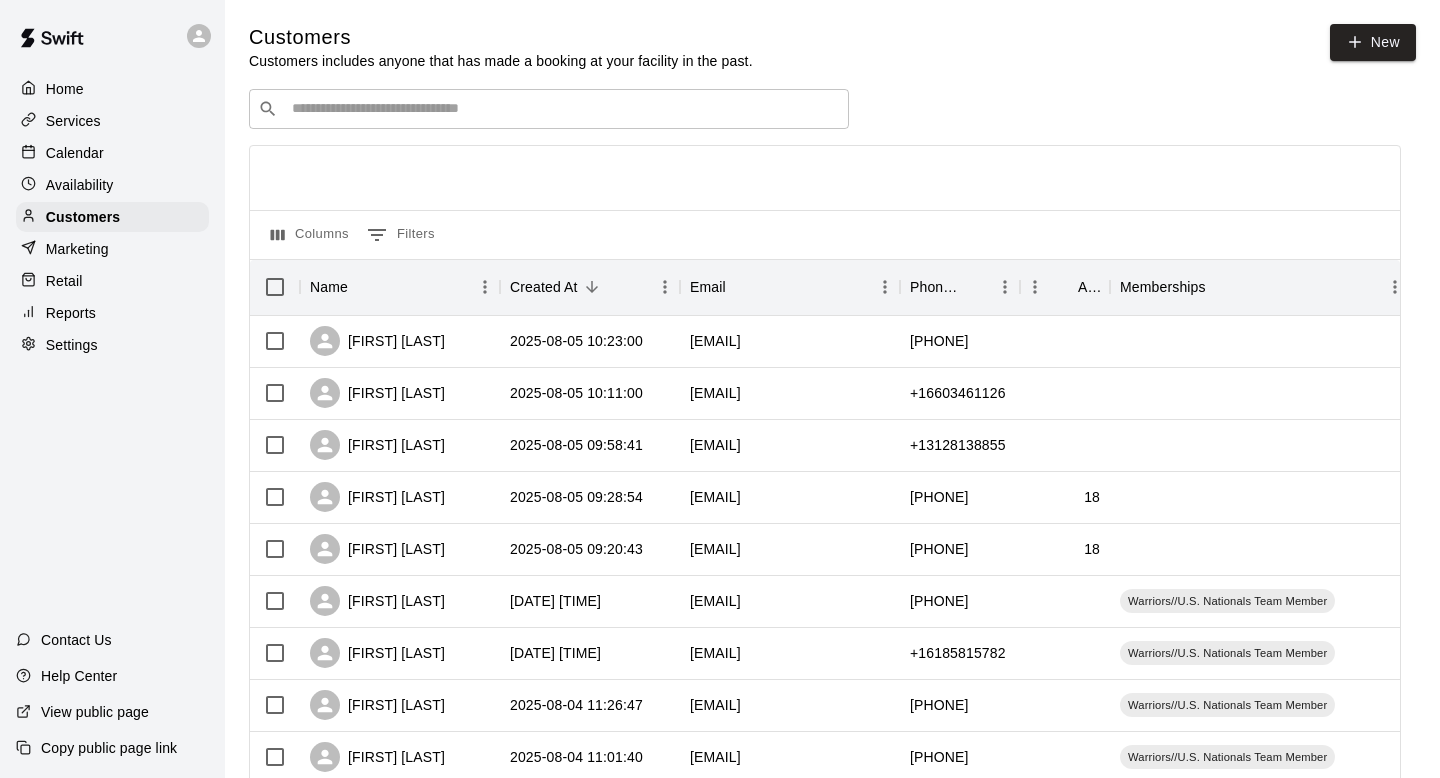 click on "​ ​" at bounding box center (549, 109) 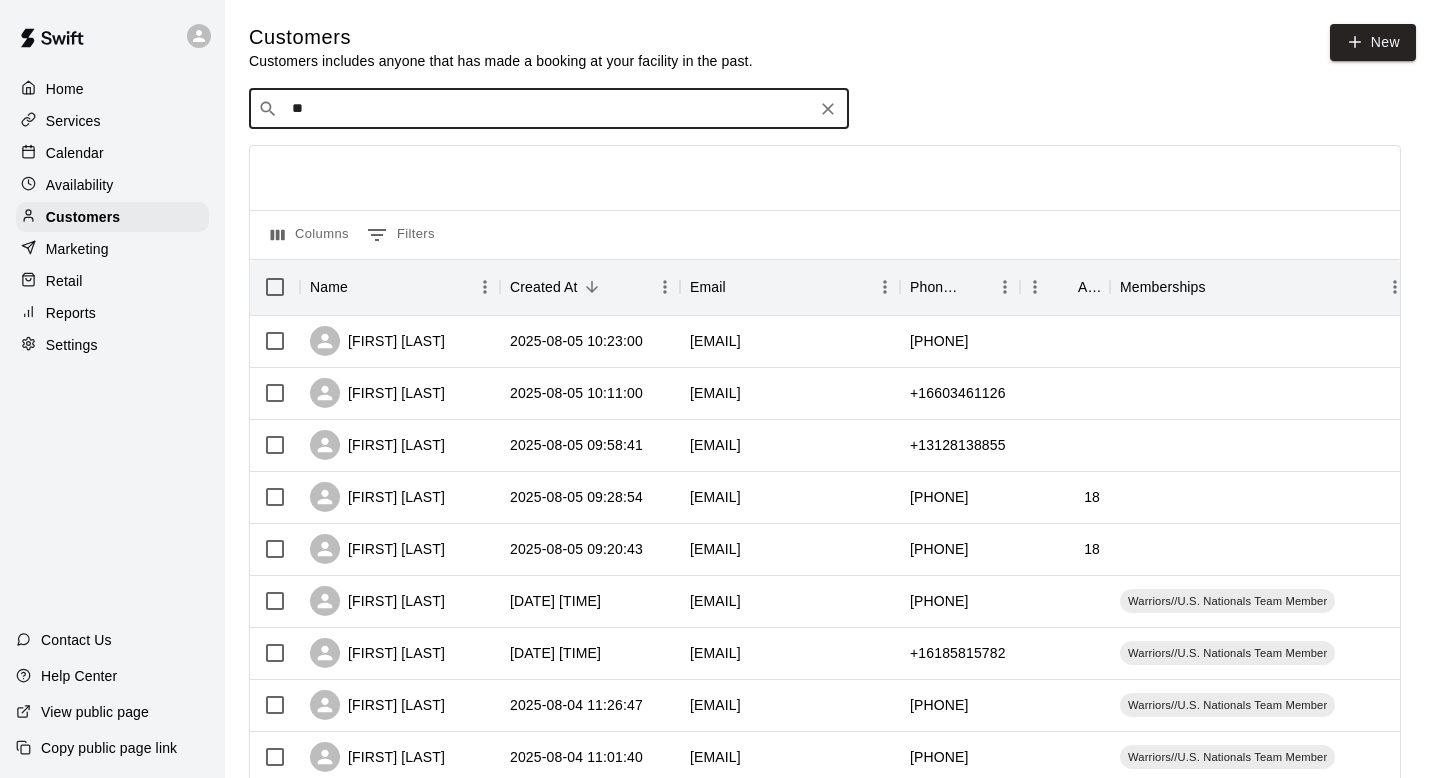 type on "*" 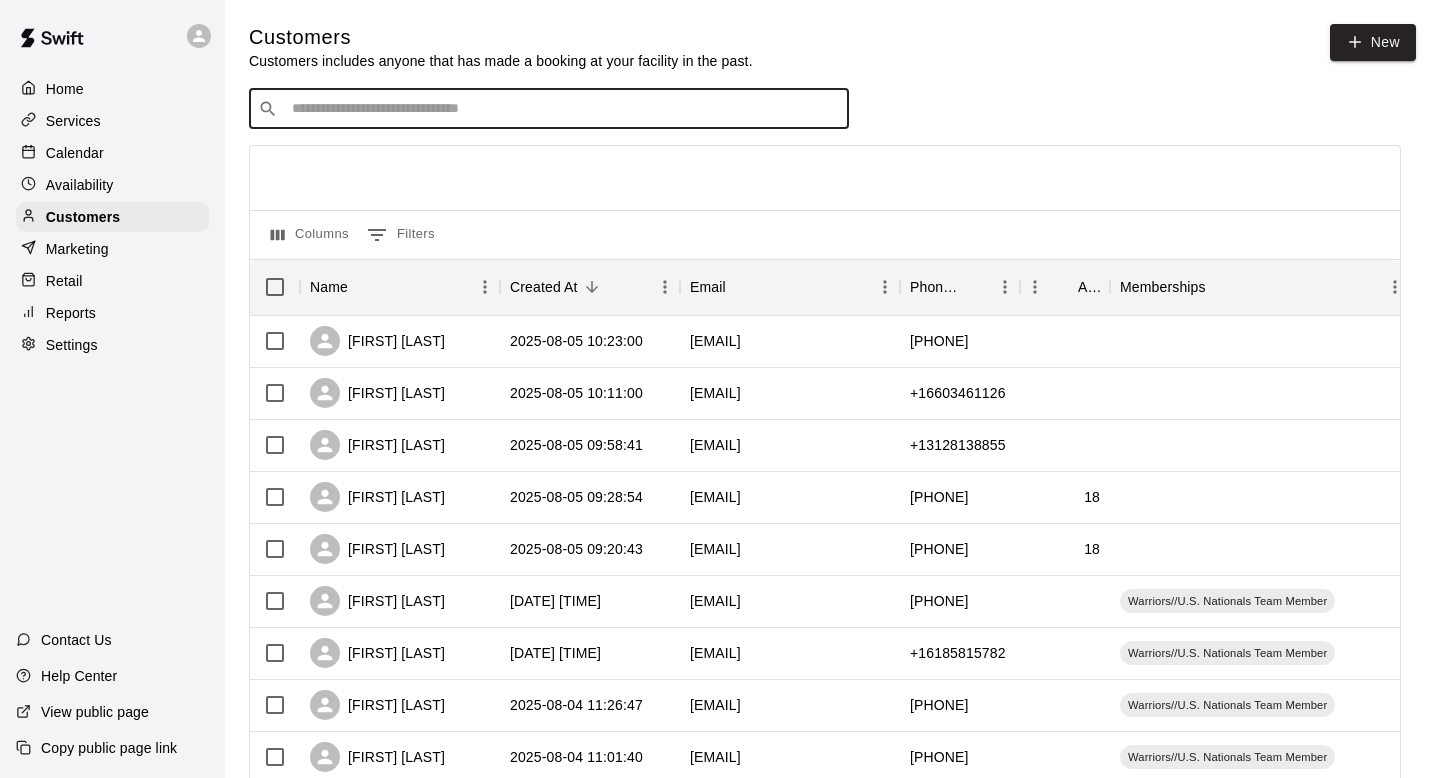 type on "*" 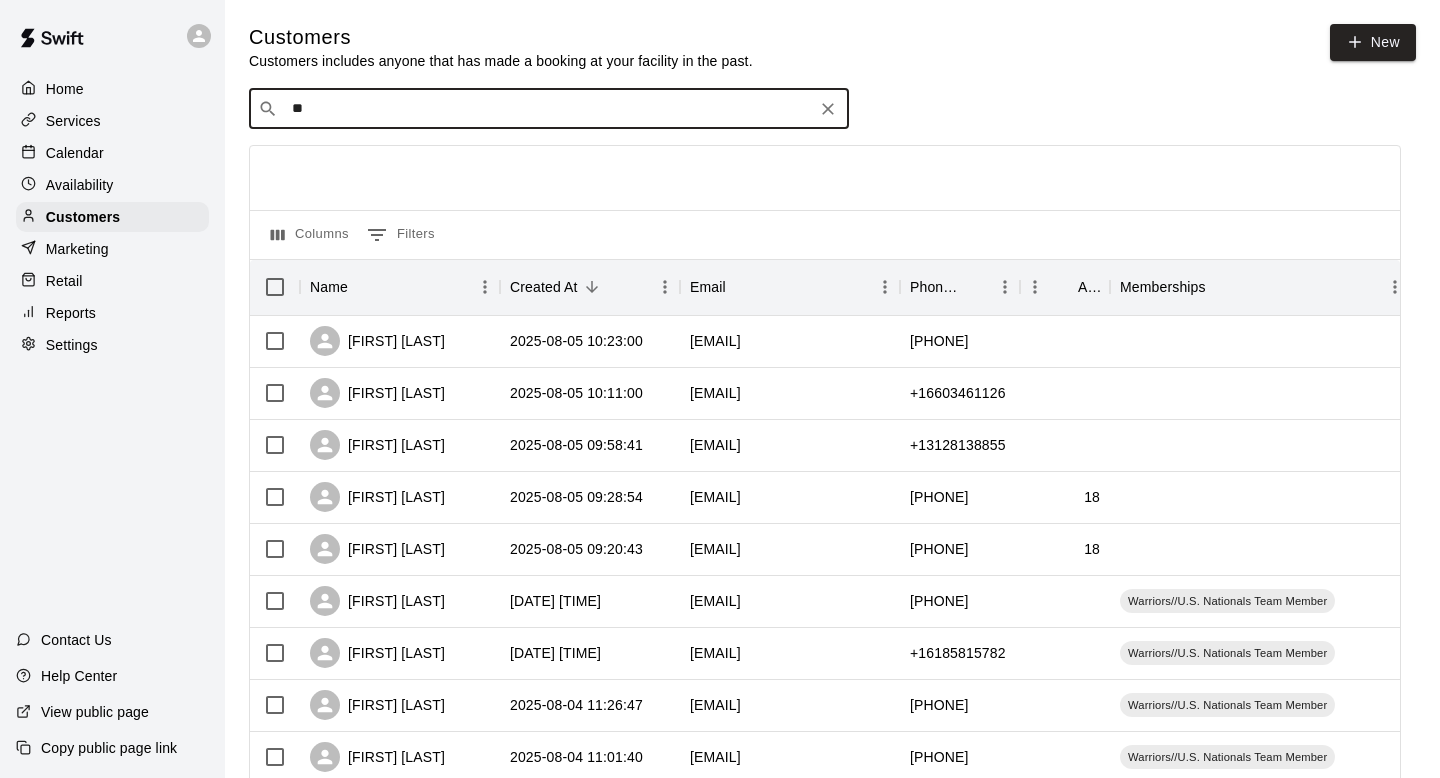 type on "*" 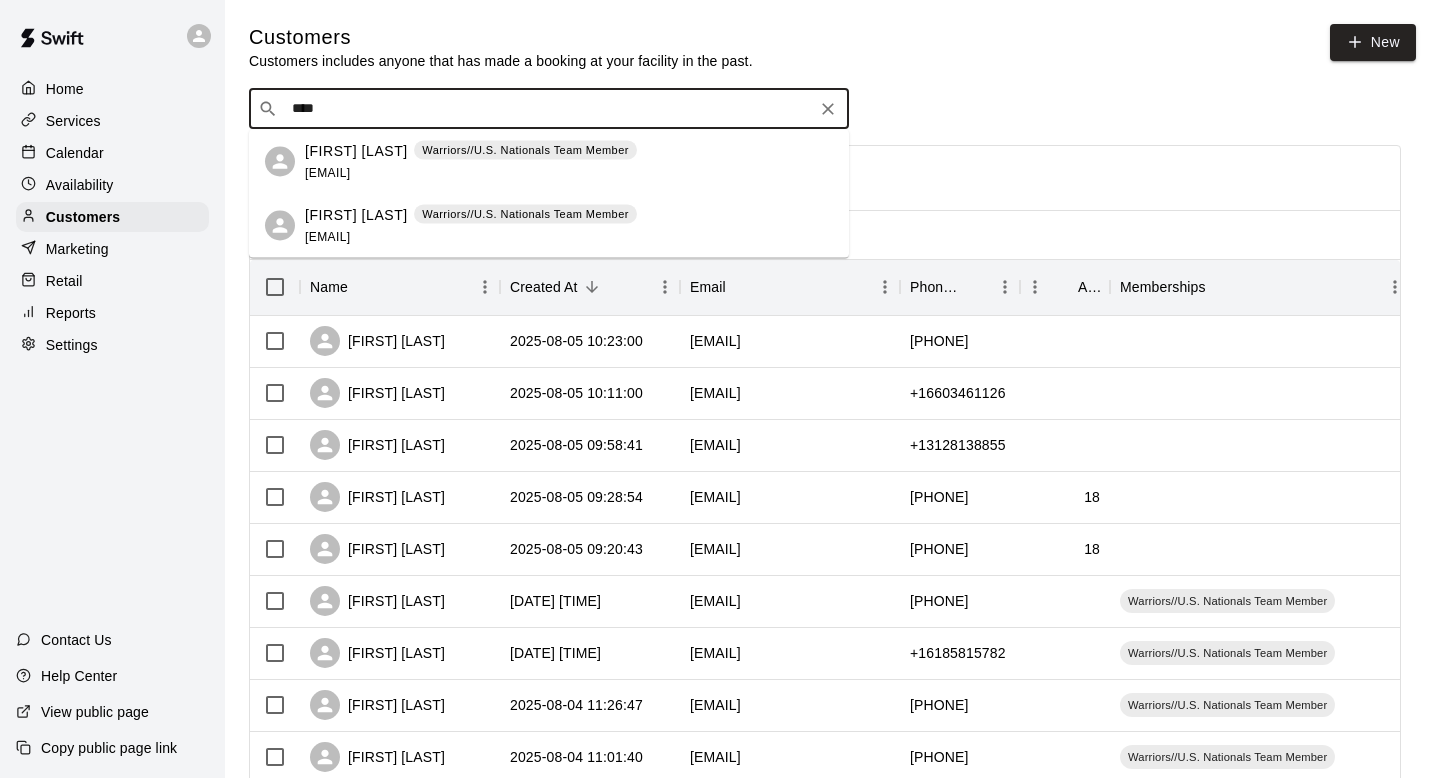 type on "****" 